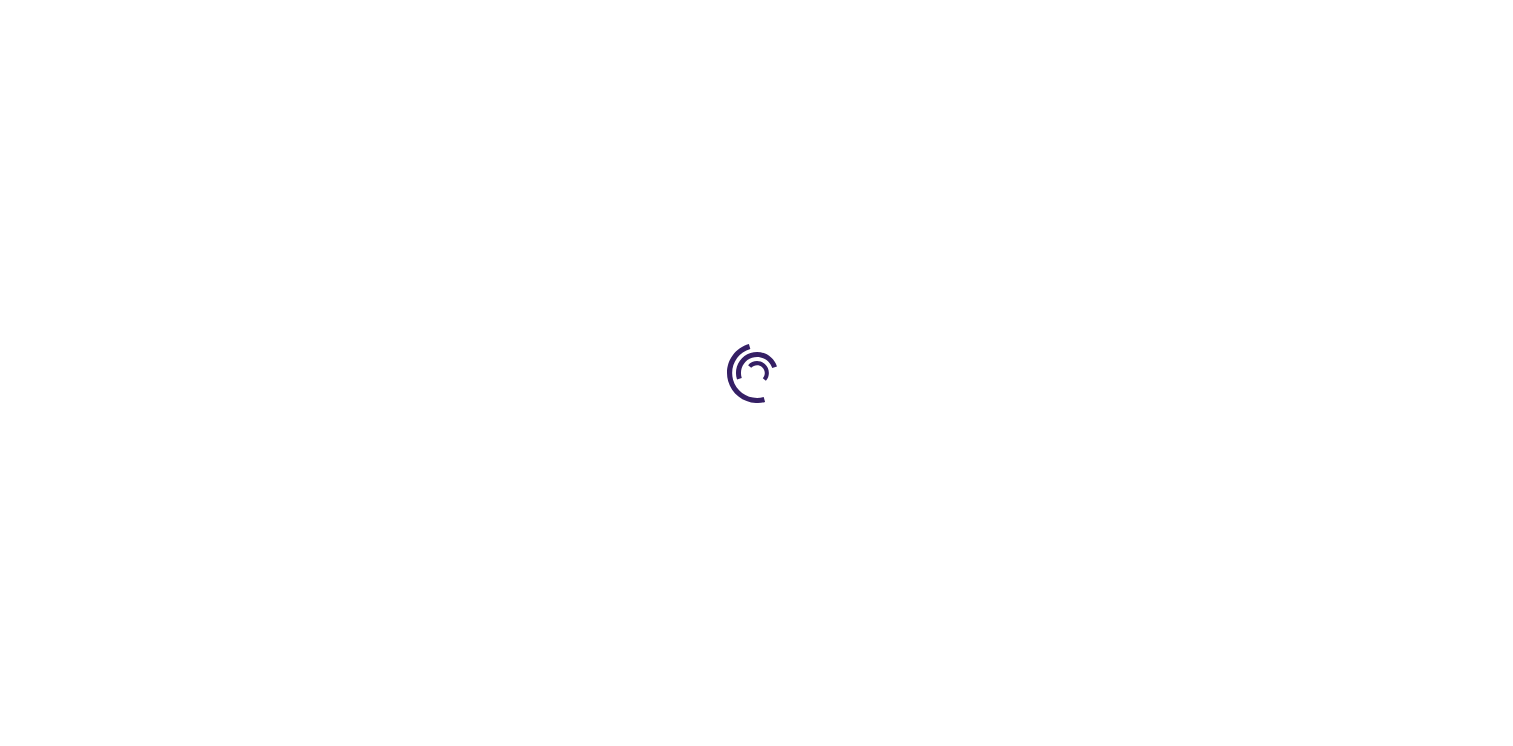 scroll, scrollTop: 0, scrollLeft: 0, axis: both 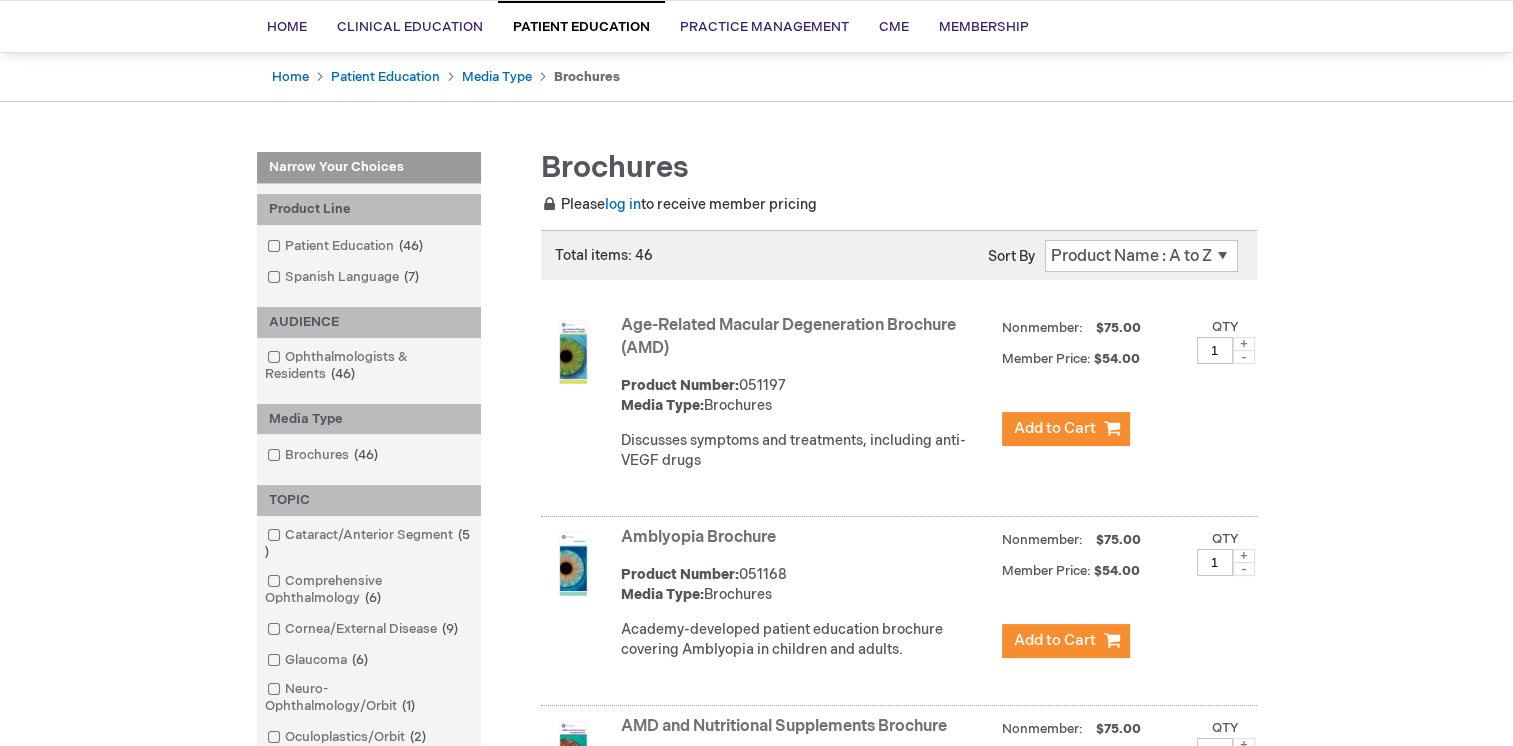 click on "Position
Product Name : A to Z
Product Name : Z to A
Price : Low to High
Price : High to Low
Oldest to Newest
Newest to Oldest" at bounding box center [1141, 256] 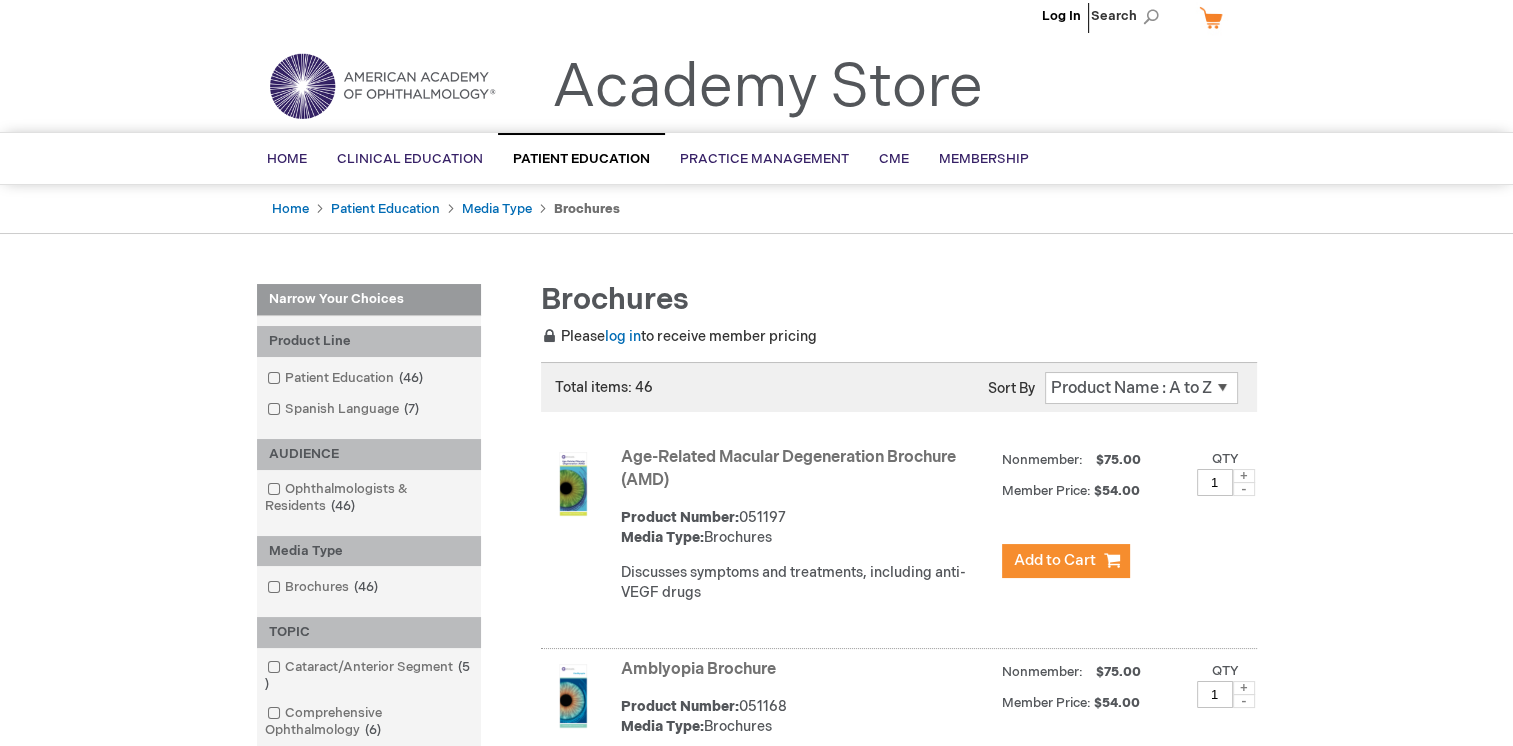 scroll, scrollTop: 15, scrollLeft: 0, axis: vertical 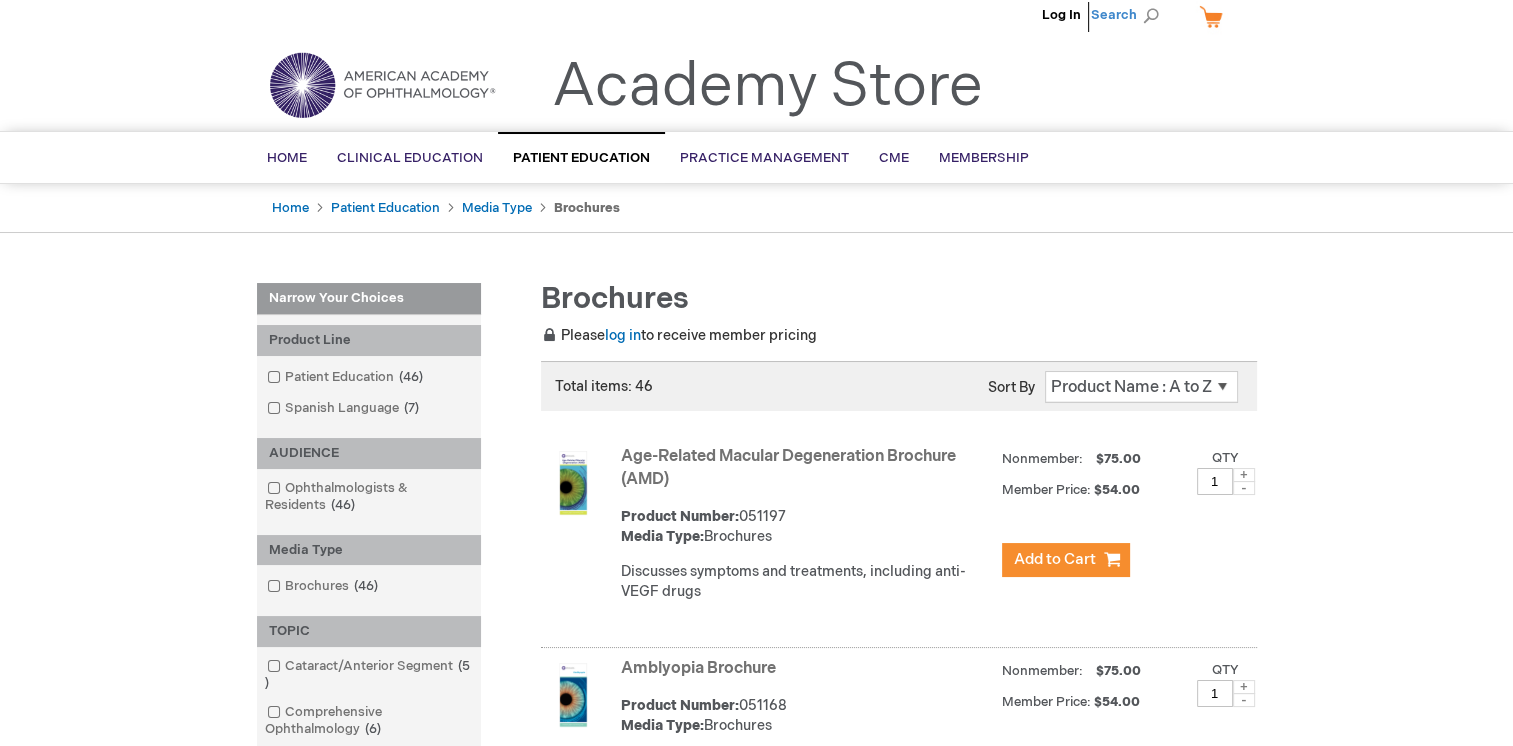 click on "Search" at bounding box center (1129, 15) 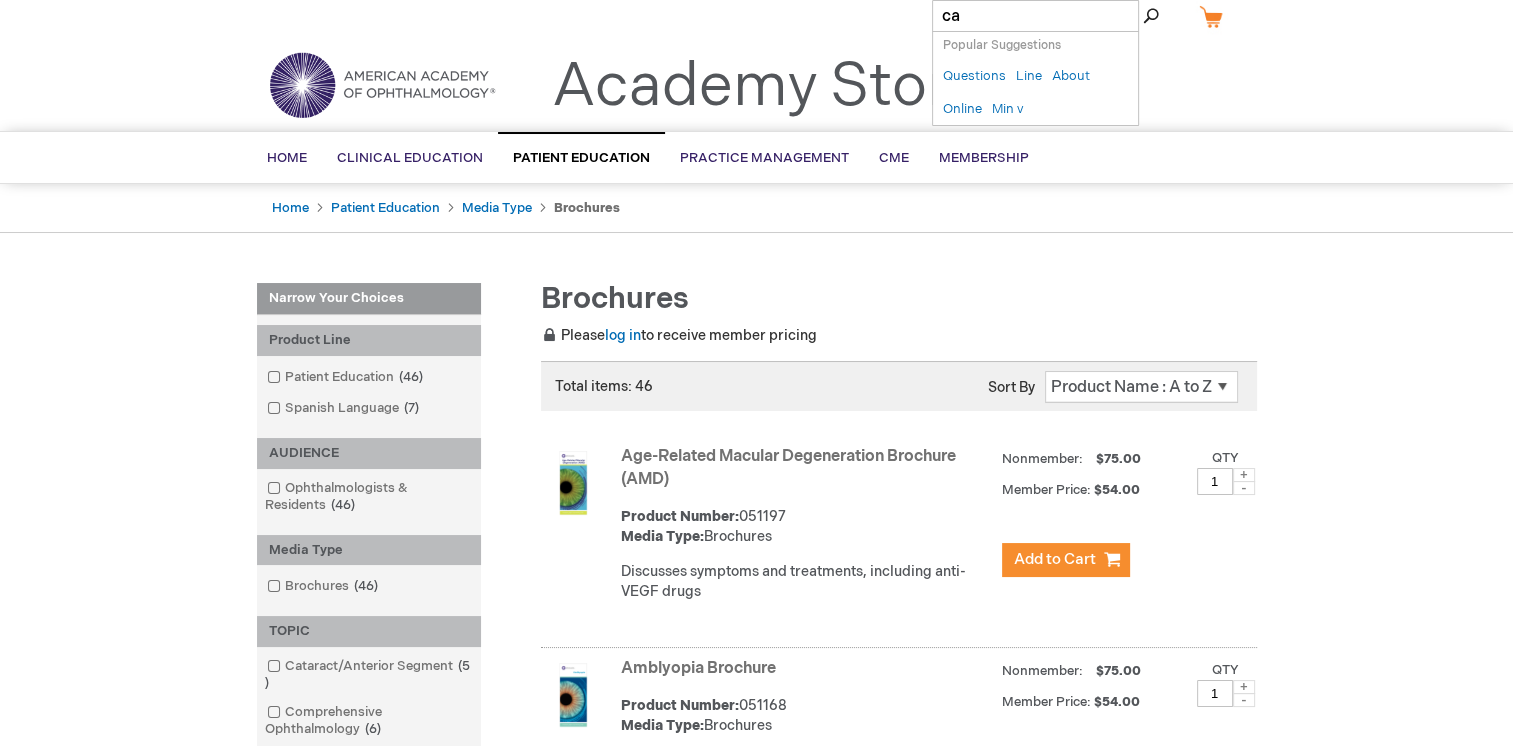type on "cap" 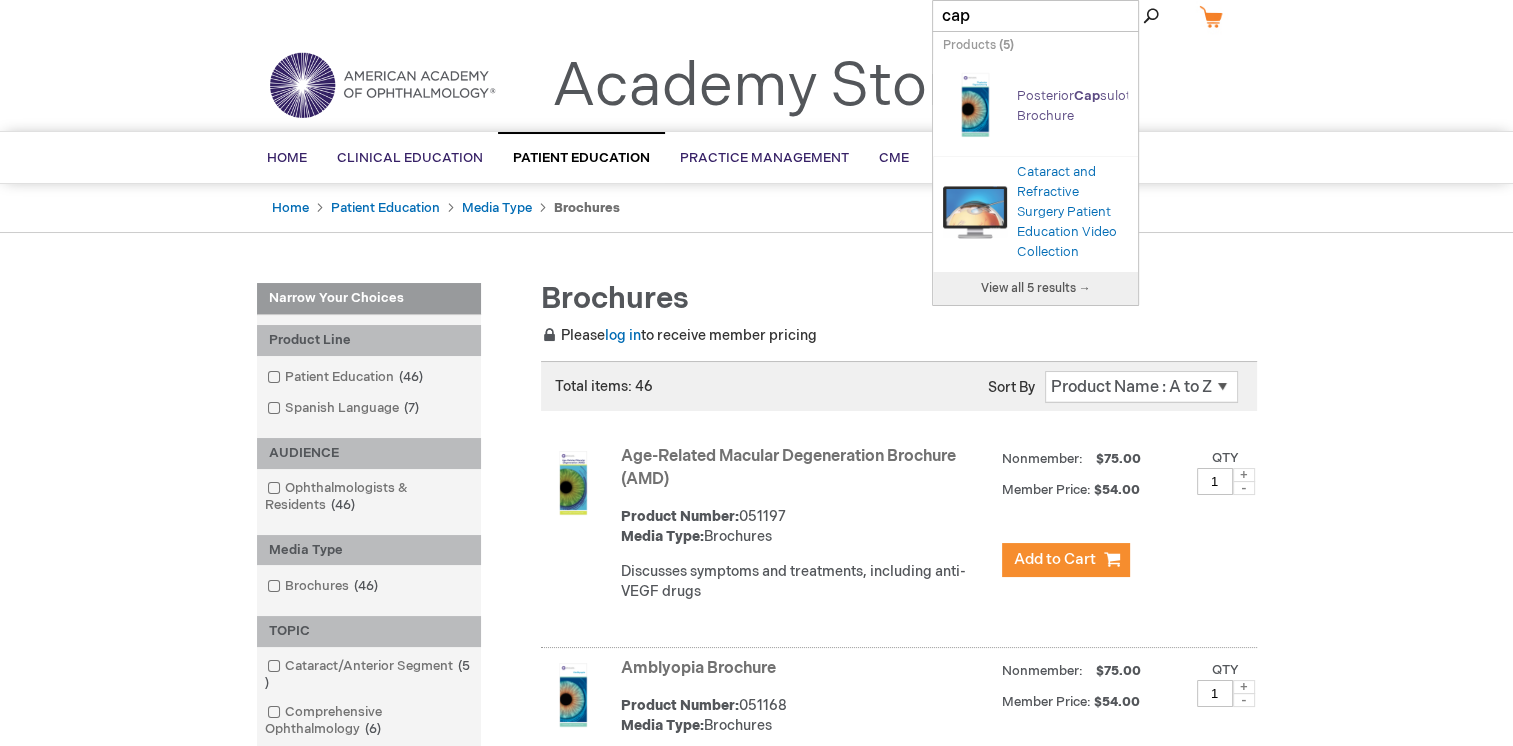 click on "Posterior  Cap sulotomy Brochure" at bounding box center (1087, 106) 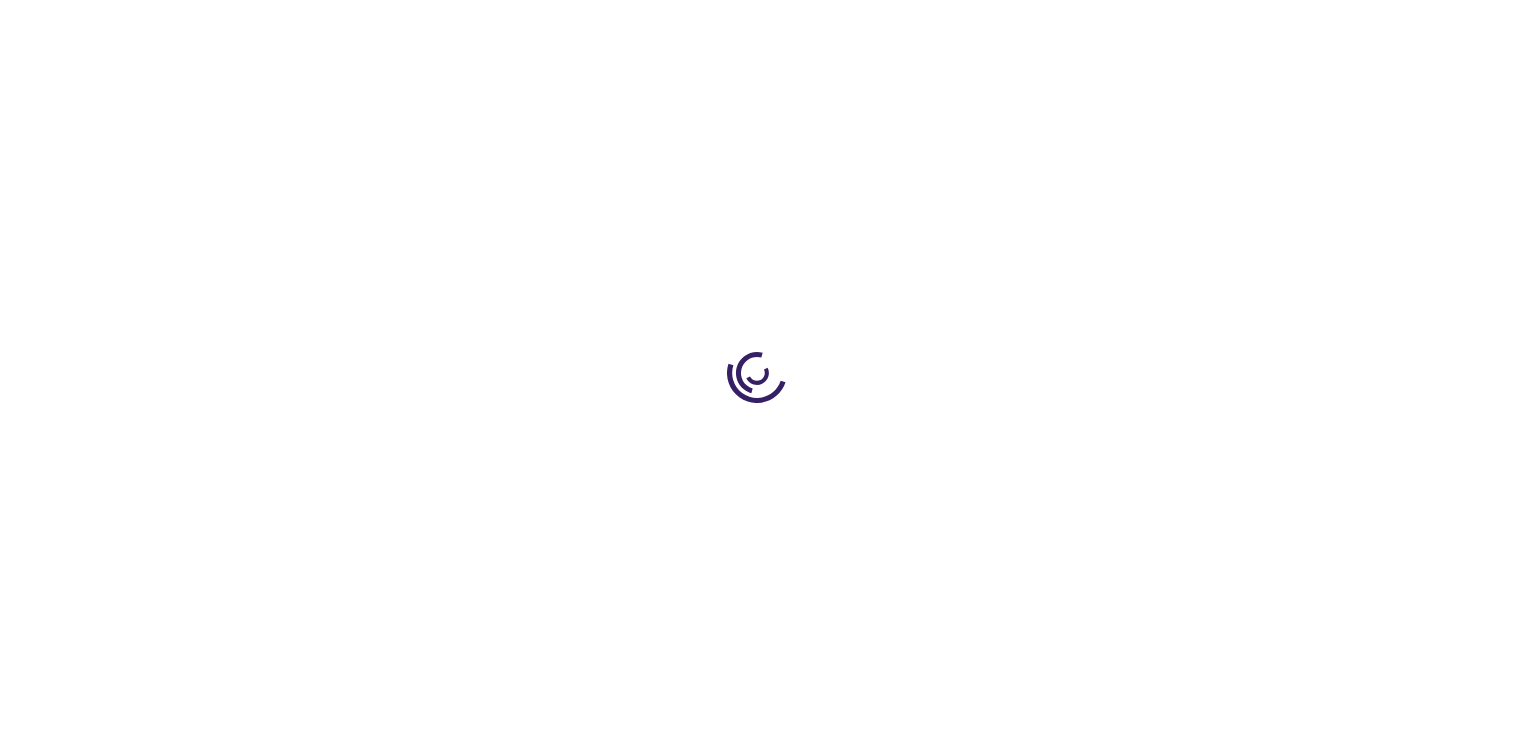 scroll, scrollTop: 0, scrollLeft: 0, axis: both 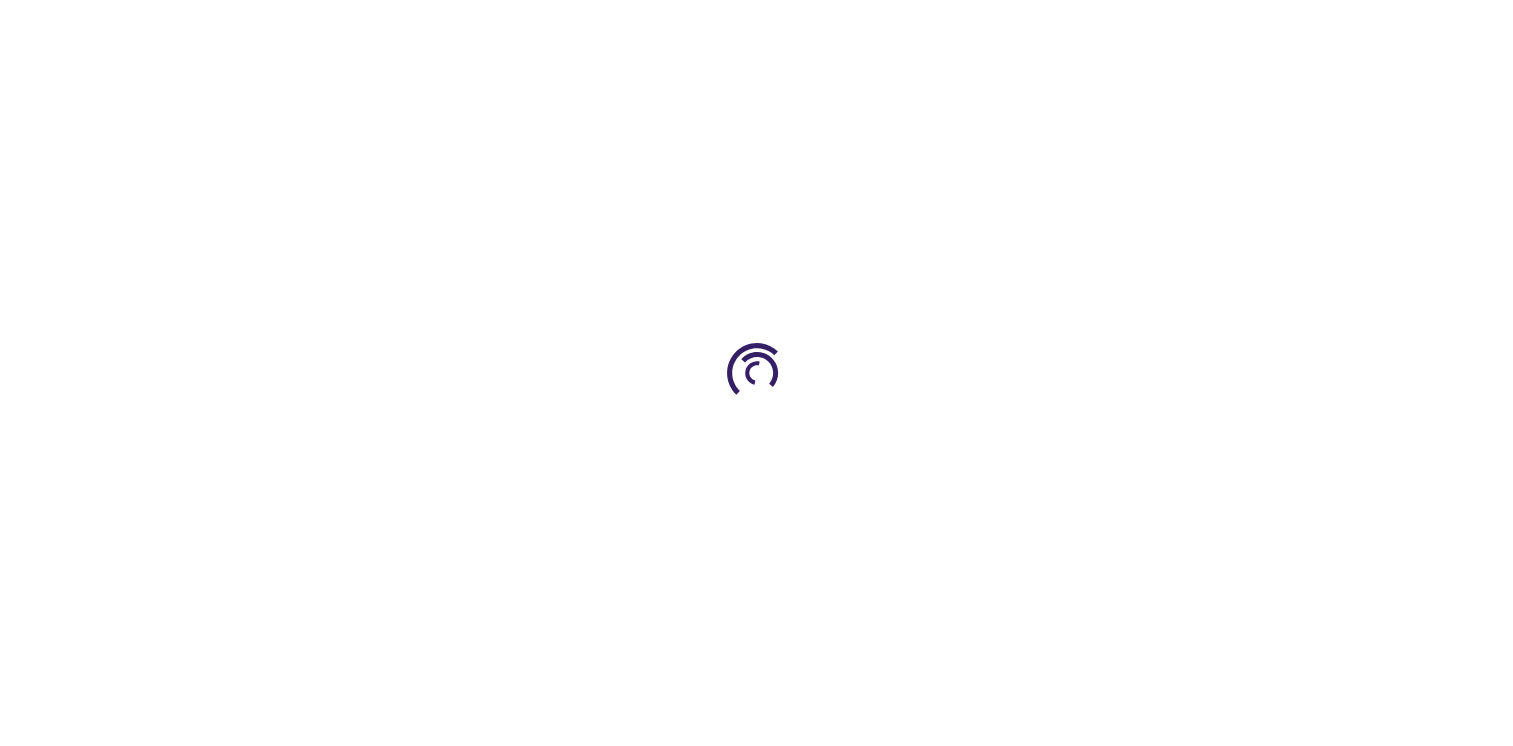 type on "1" 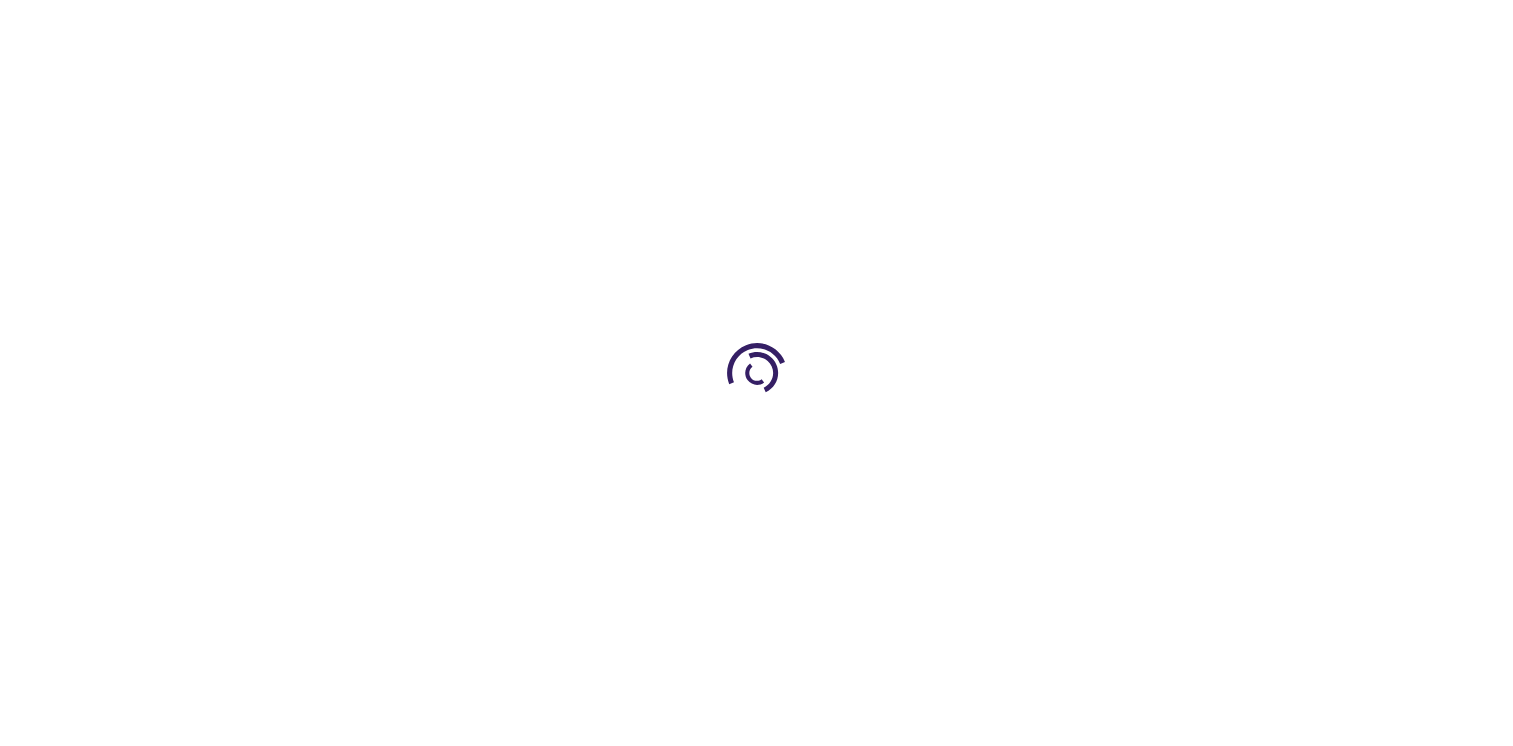 scroll, scrollTop: 0, scrollLeft: 0, axis: both 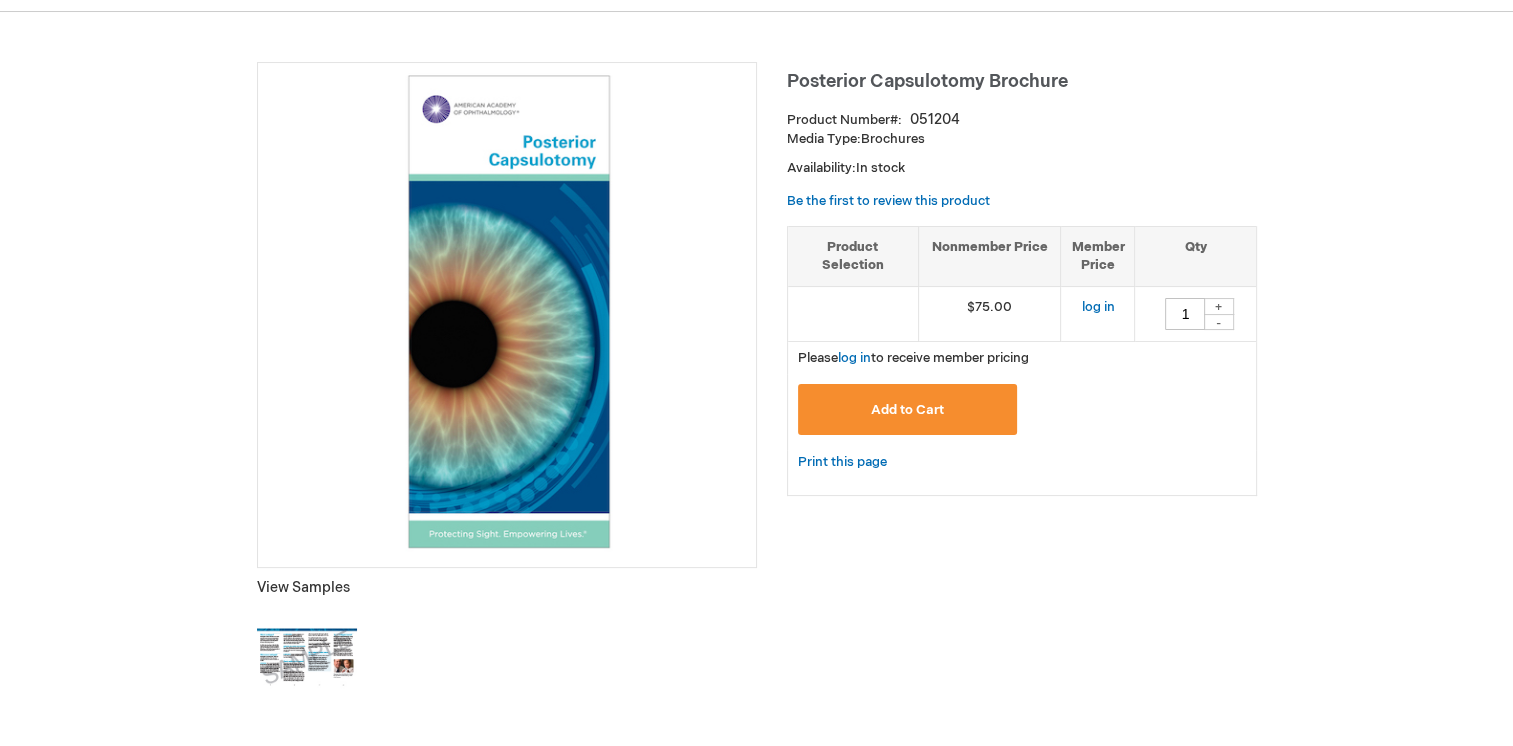 click at bounding box center (307, 658) 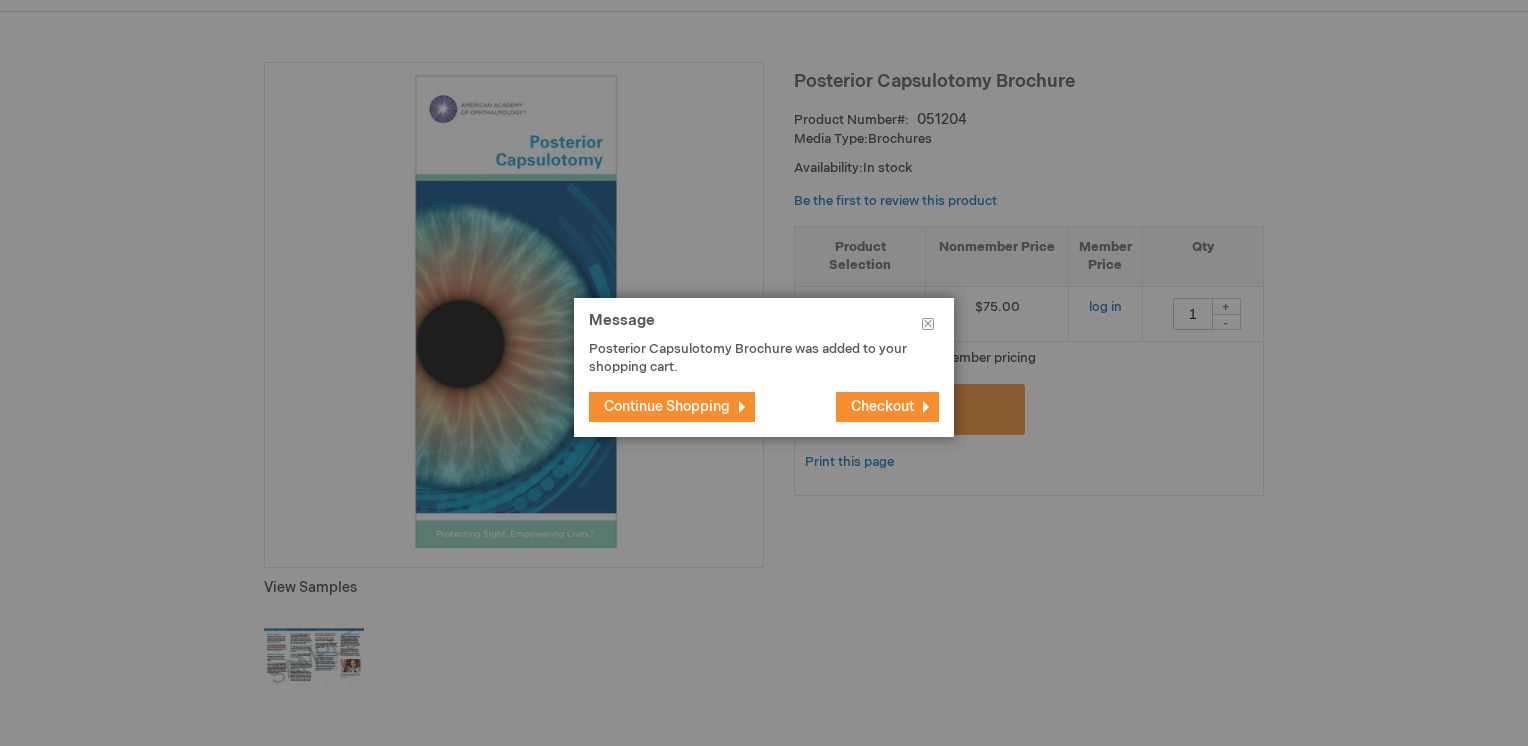 click on "Checkout" at bounding box center [882, 406] 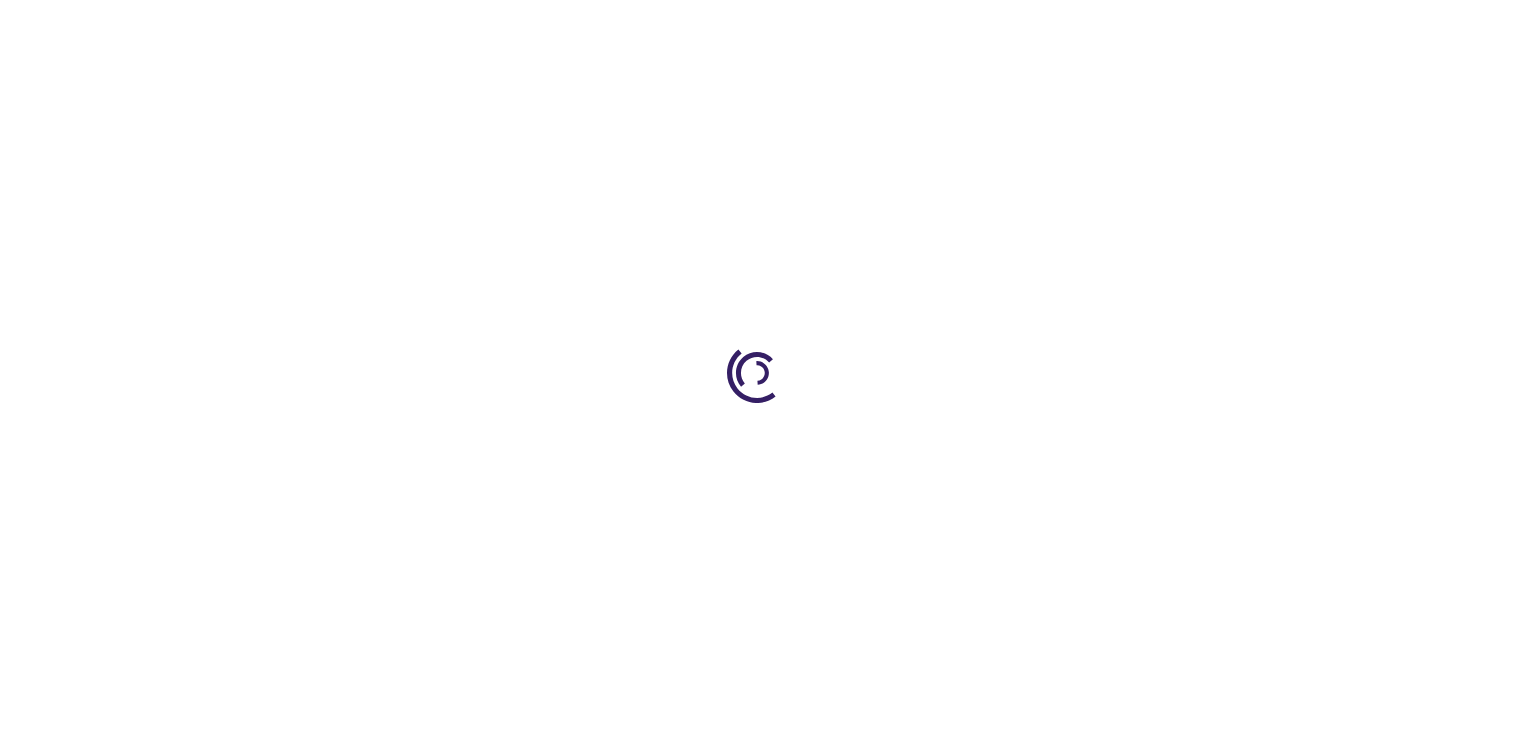 scroll, scrollTop: 0, scrollLeft: 0, axis: both 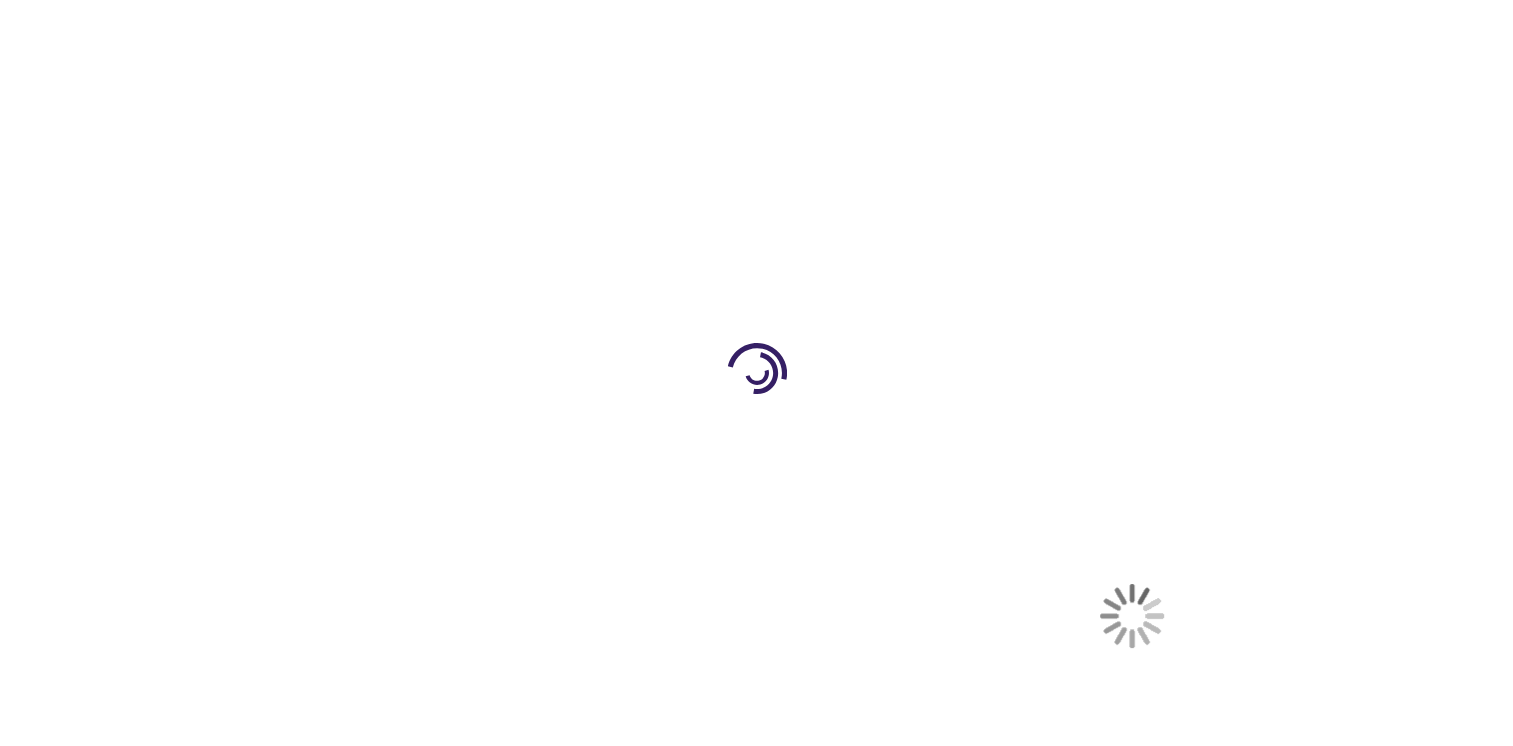 select on "US" 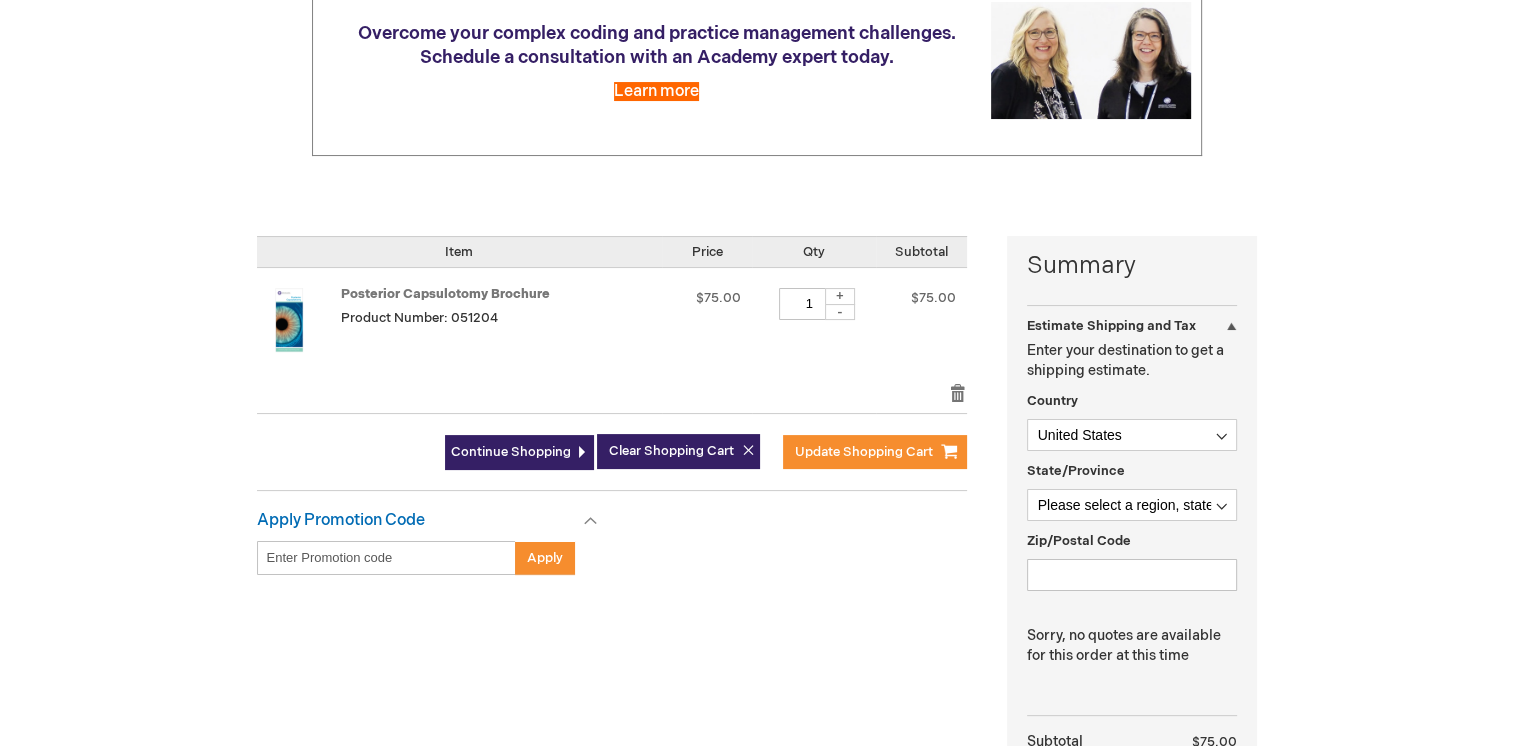 scroll, scrollTop: 276, scrollLeft: 0, axis: vertical 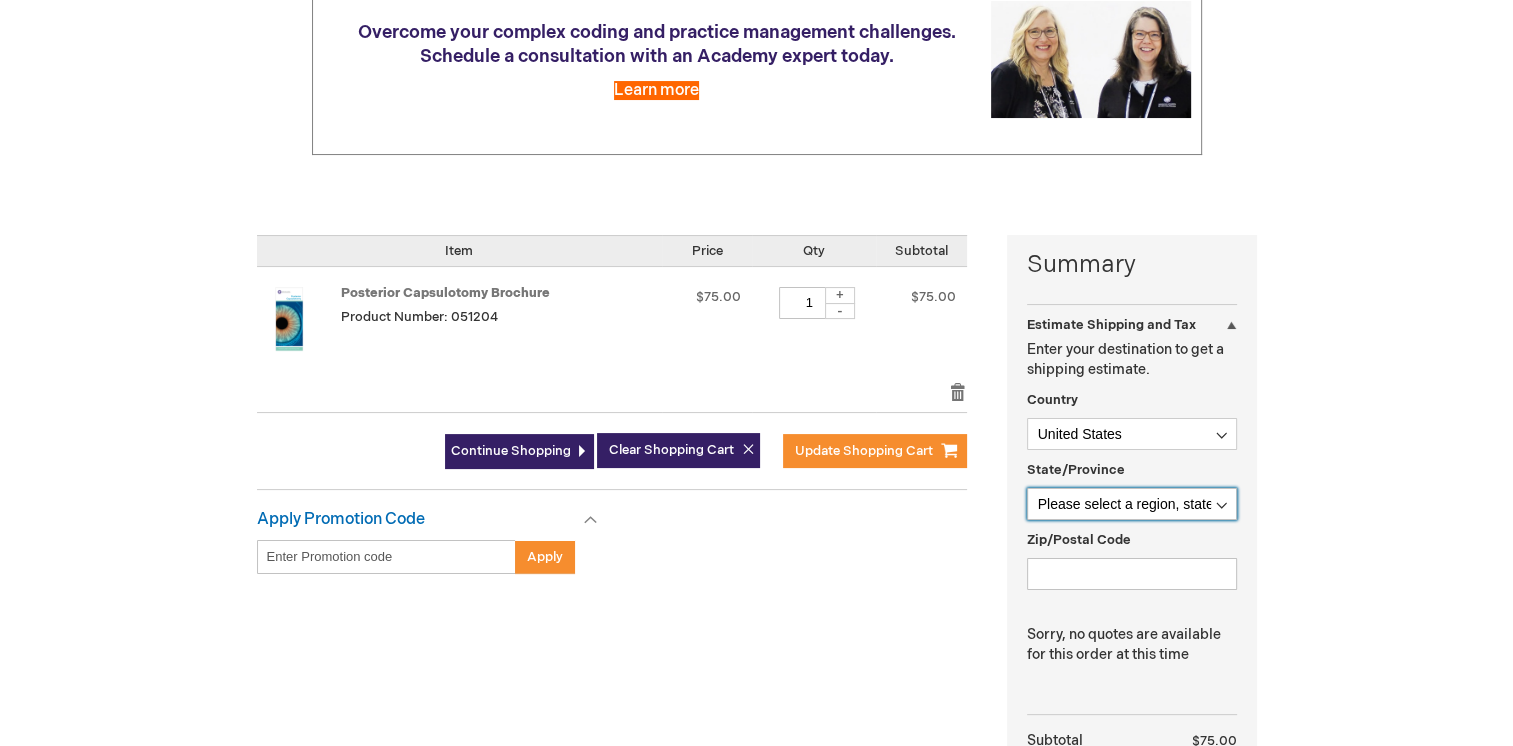 click on "Please select a region, state or province. Alabama Alaska American Samoa Arizona Arkansas Armed Forces Africa Armed Forces Americas Armed Forces Canada Armed Forces Europe Armed Forces Middle East Armed Forces Pacific California Colorado Connecticut Delaware District of Columbia Federated States Of Micronesia Florida Georgia Guam Hawaii Idaho Illinois Indiana Iowa Kansas Kentucky Louisiana Maine Marshall Islands Maryland Massachusetts Michigan Minnesota Mississippi Missouri Montana Nebraska Nevada New Hampshire New Jersey New Mexico New York North Carolina North Dakota Northern Mariana Islands Ohio Oklahoma Oregon Palau Pennsylvania Puerto Rico Rhode Island South Carolina South Dakota Tennessee Texas Utah Vermont Virgin Islands Virginia Washington West Virginia Wisconsin Wyoming" at bounding box center (1132, 504) 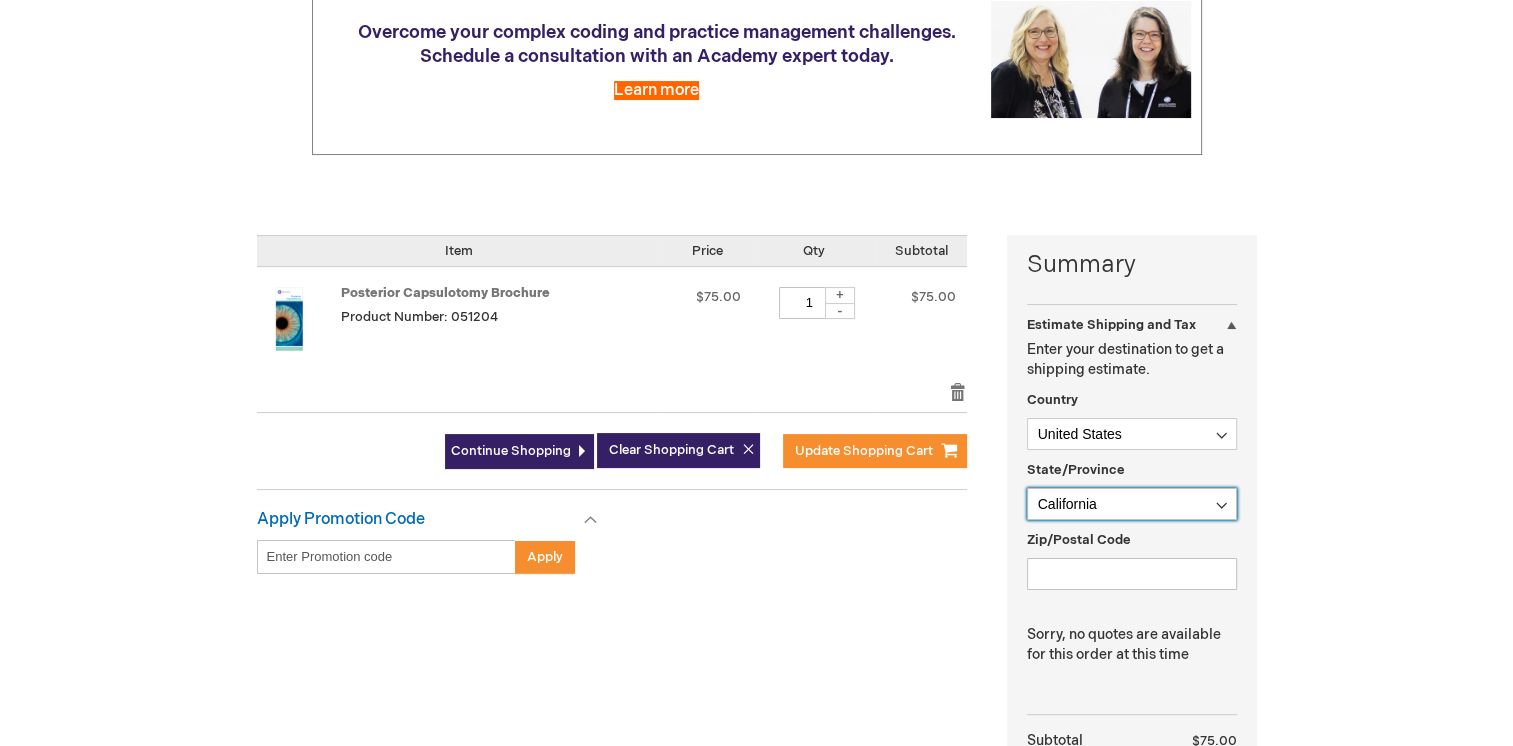 click on "Please select a region, state or province. Alabama Alaska American Samoa Arizona Arkansas Armed Forces Africa Armed Forces Americas Armed Forces Canada Armed Forces Europe Armed Forces Middle East Armed Forces Pacific California Colorado Connecticut Delaware District of Columbia Federated States Of Micronesia Florida Georgia Guam Hawaii Idaho Illinois Indiana Iowa Kansas Kentucky Louisiana Maine Marshall Islands Maryland Massachusetts Michigan Minnesota Mississippi Missouri Montana Nebraska Nevada New Hampshire New Jersey New Mexico New York North Carolina North Dakota Northern Mariana Islands Ohio Oklahoma Oregon Palau Pennsylvania Puerto Rico Rhode Island South Carolina South Dakota Tennessee Texas Utah Vermont Virgin Islands Virginia Washington West Virginia Wisconsin Wyoming" at bounding box center [1132, 504] 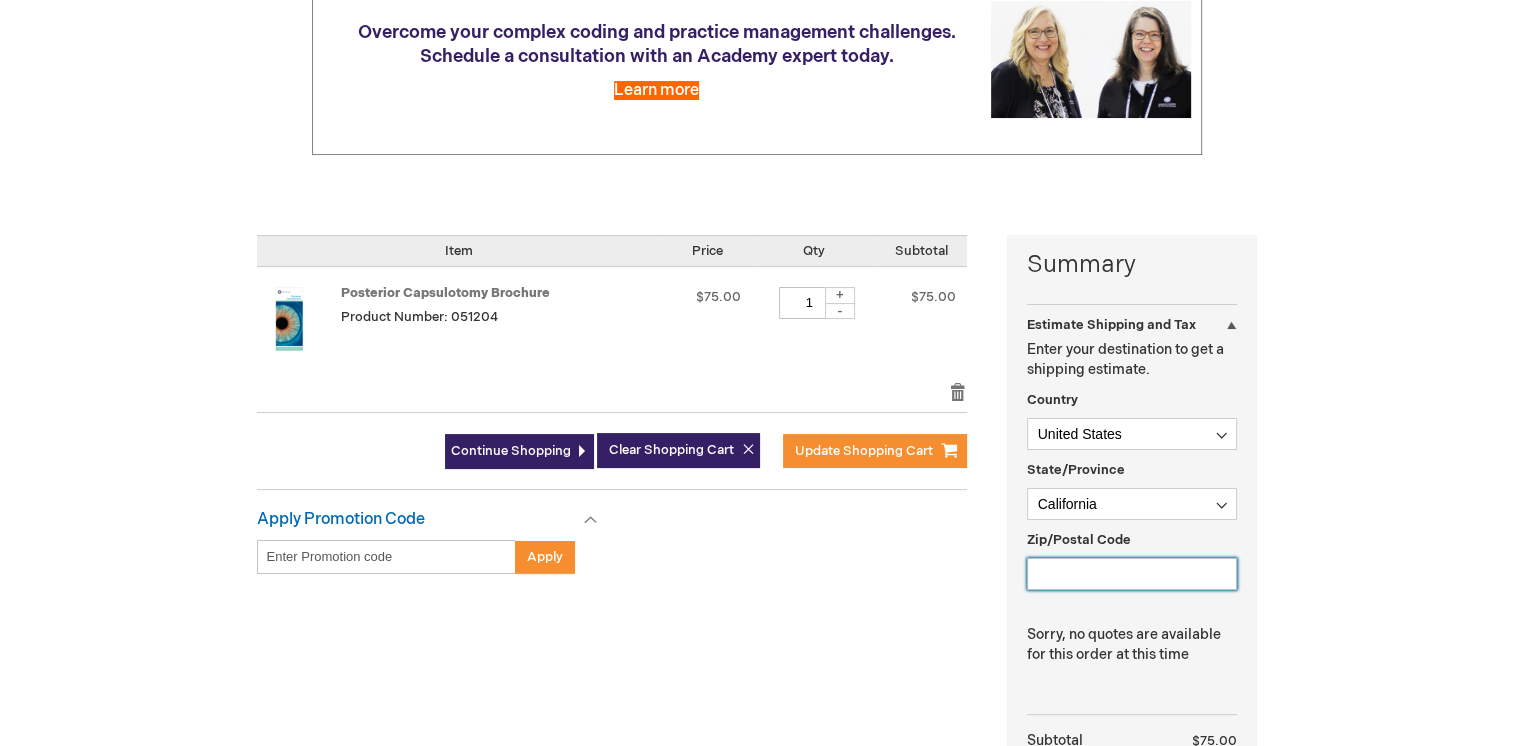 click on "Zip/Postal Code" at bounding box center [1132, 574] 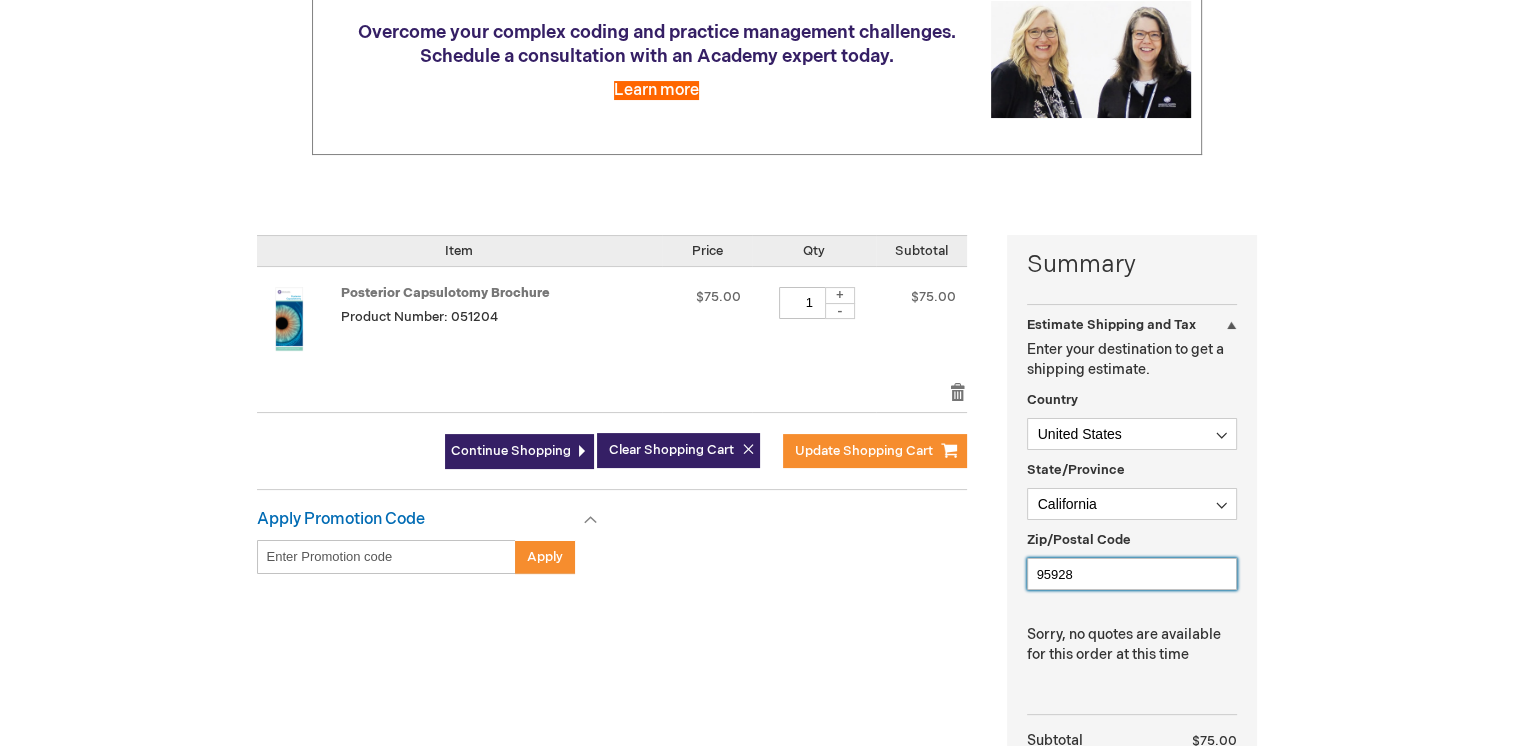 type on "95928" 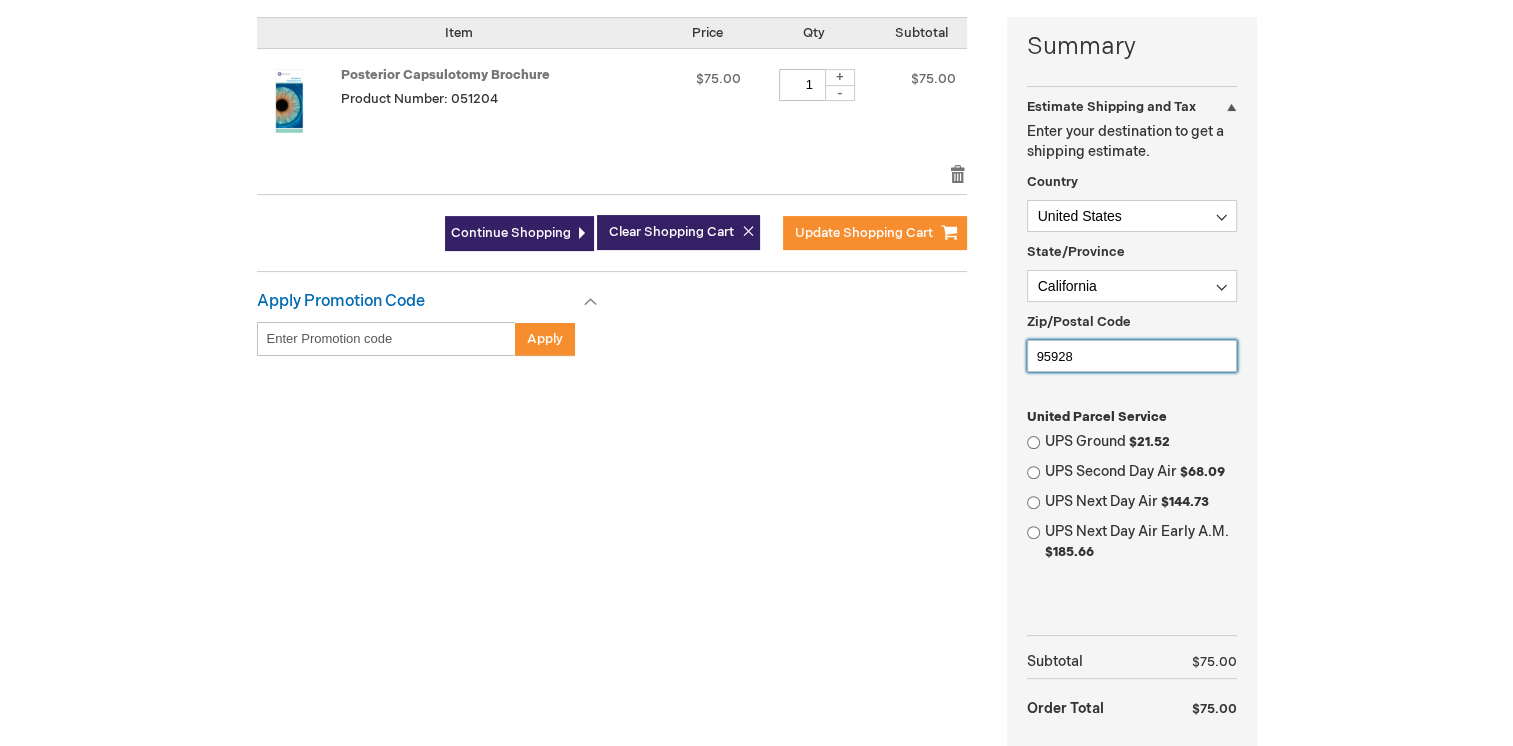 scroll, scrollTop: 519, scrollLeft: 0, axis: vertical 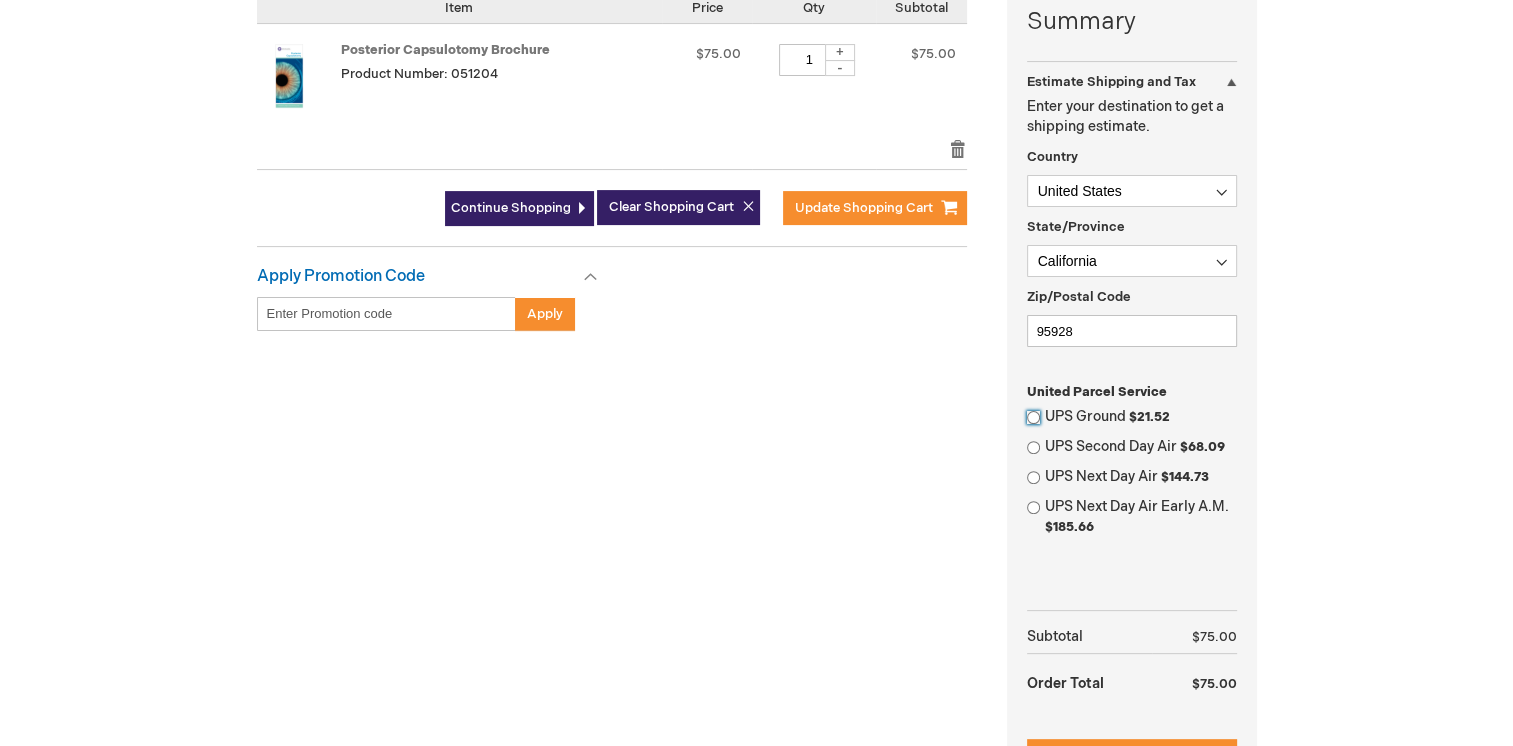 click on "UPS Ground
$21.52" at bounding box center [1033, 417] 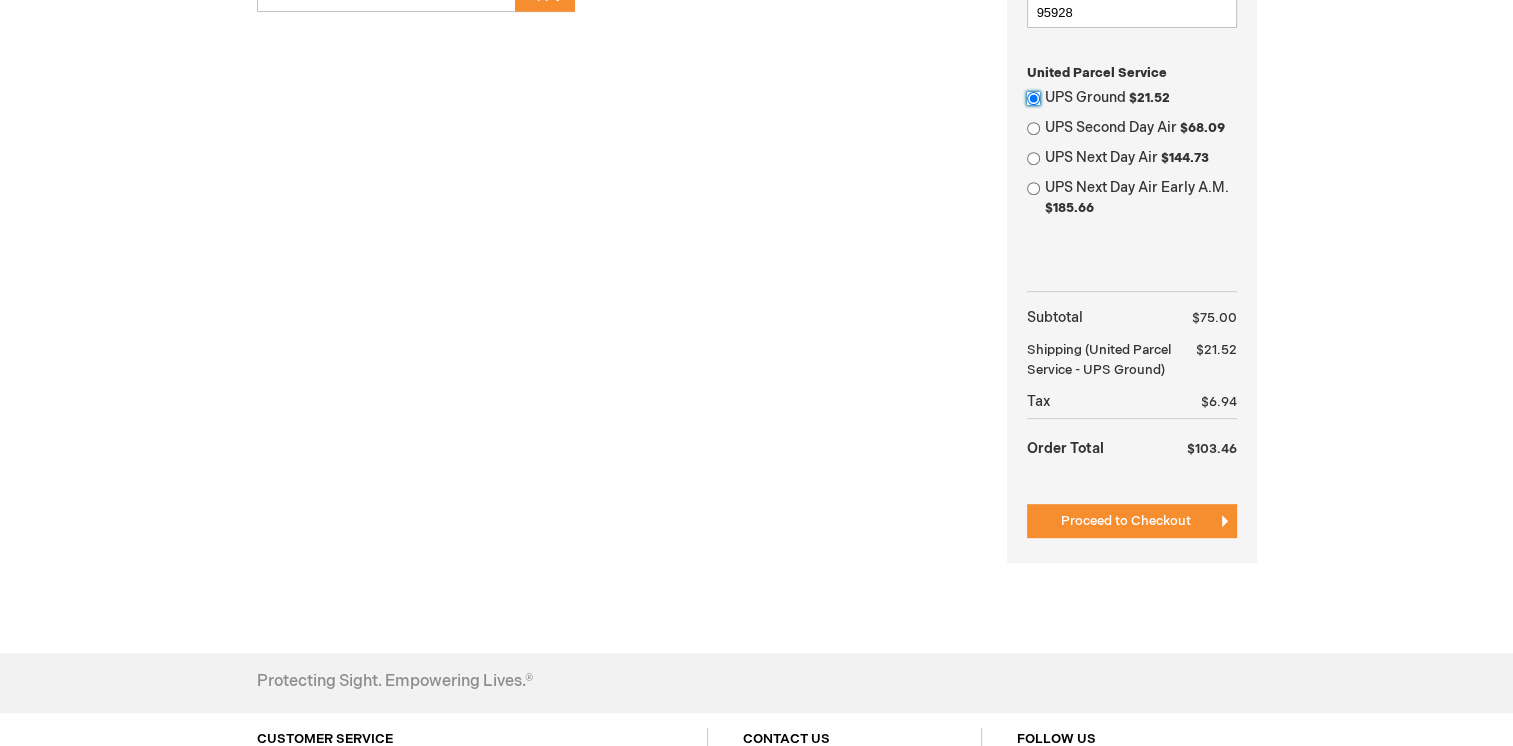scroll, scrollTop: 894, scrollLeft: 0, axis: vertical 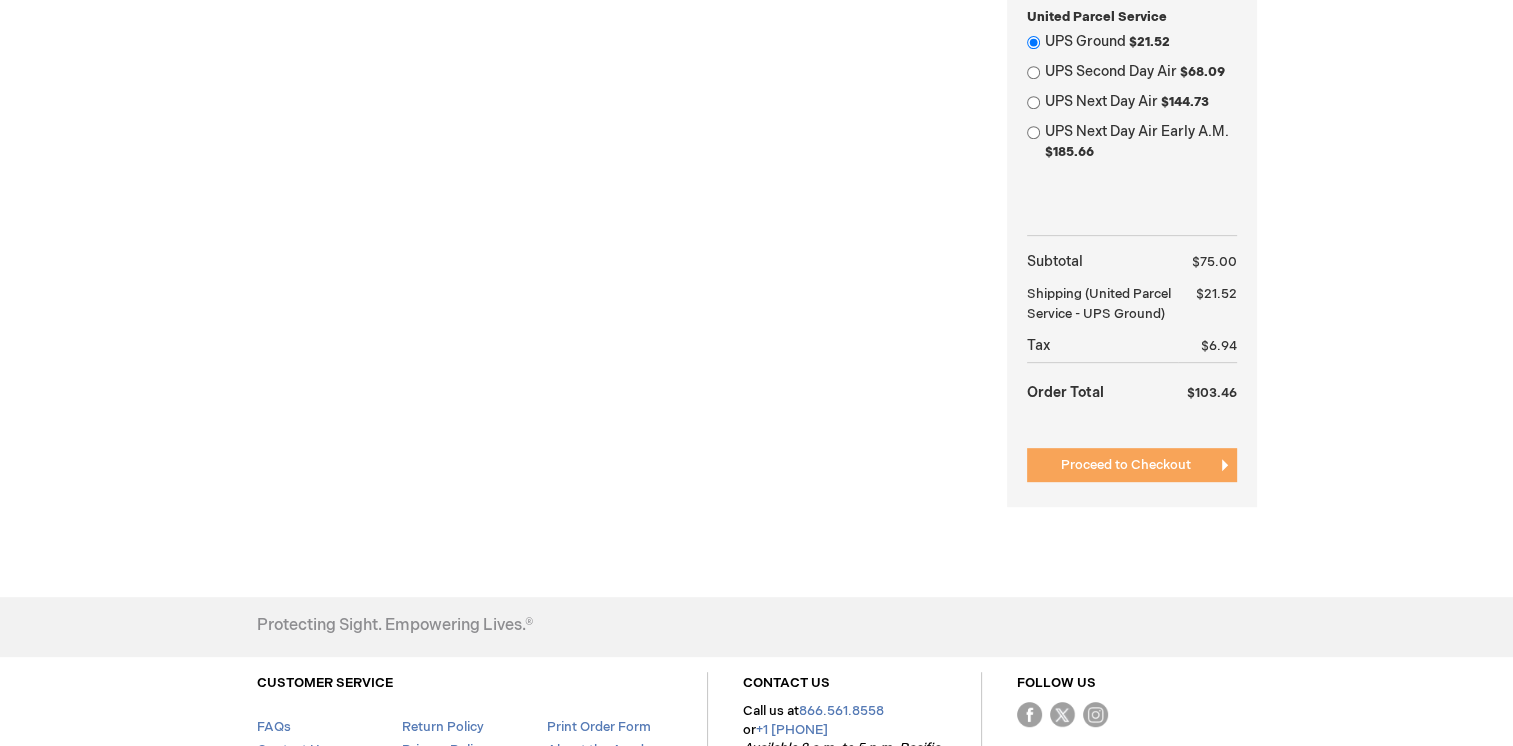 click on "Proceed to Checkout" at bounding box center (1126, 465) 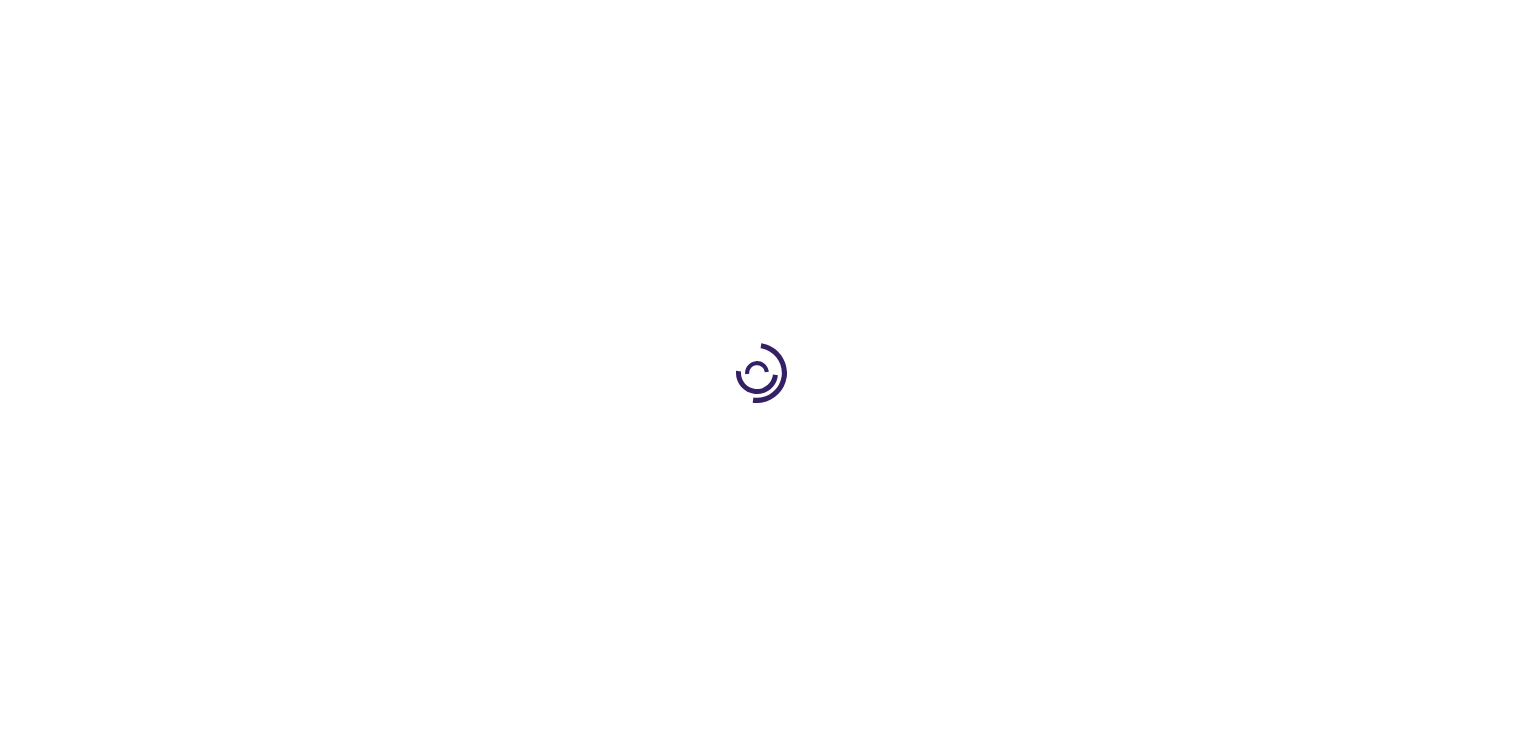 scroll, scrollTop: 0, scrollLeft: 0, axis: both 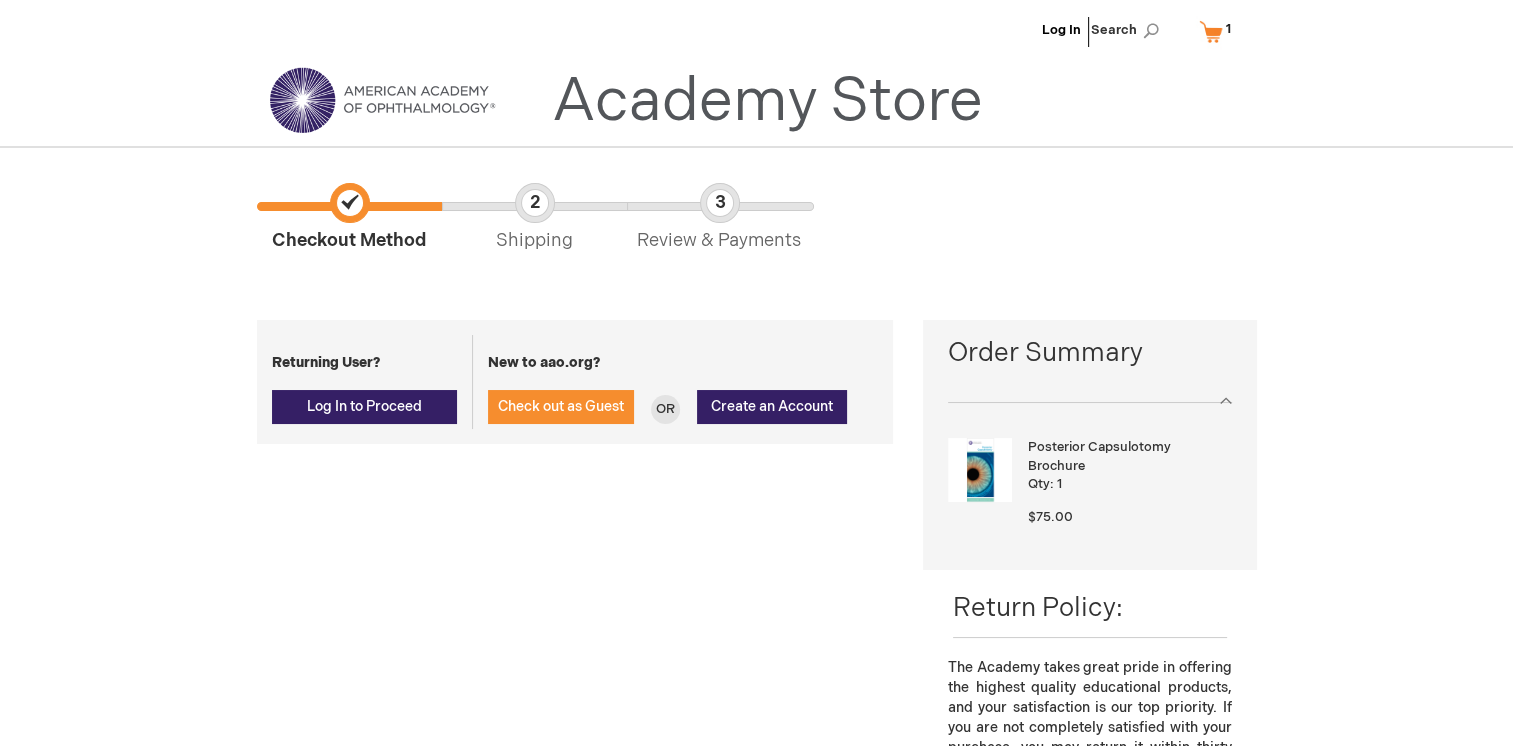 click on "My Cart
1
1
items" at bounding box center (1219, 31) 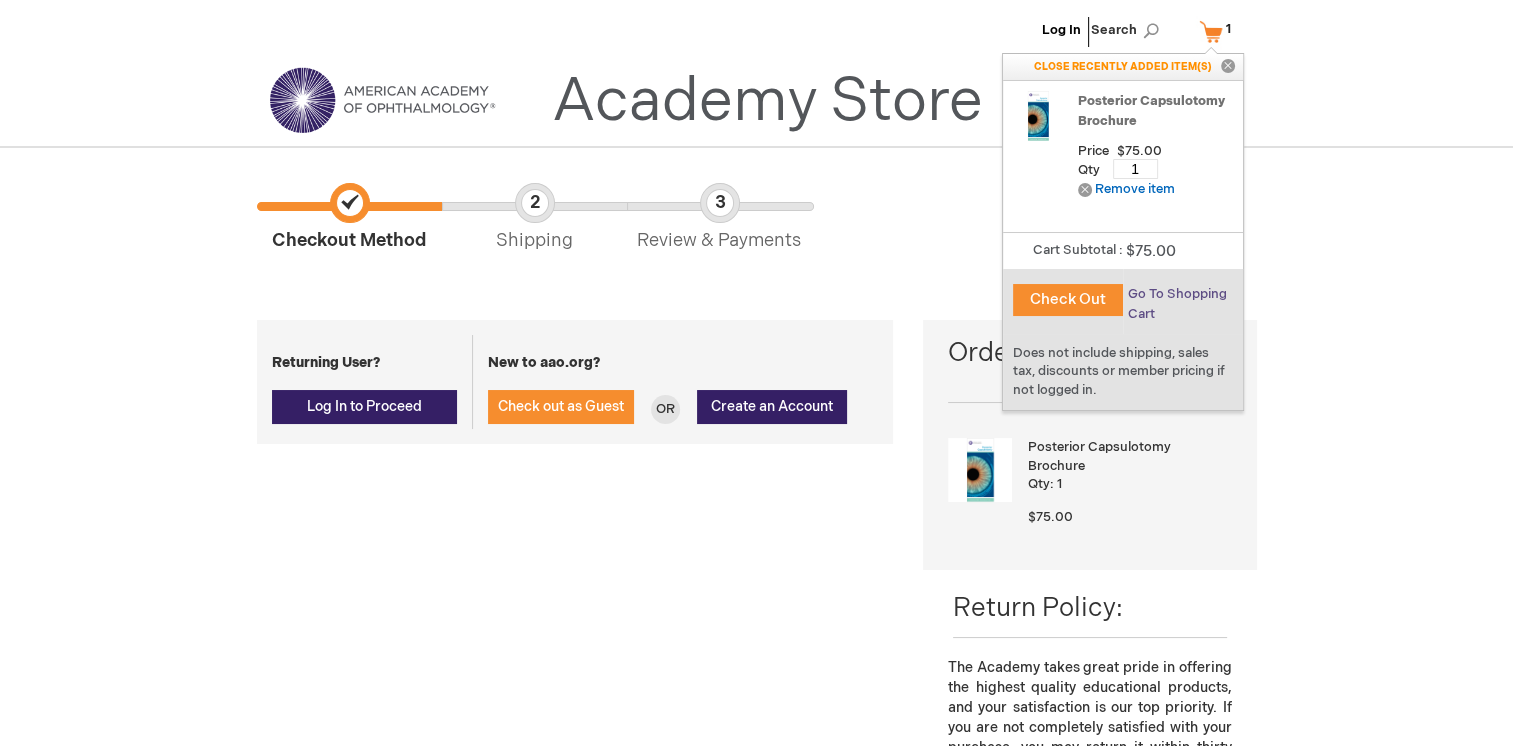 click on "Go To Shopping Cart" at bounding box center [1177, 304] 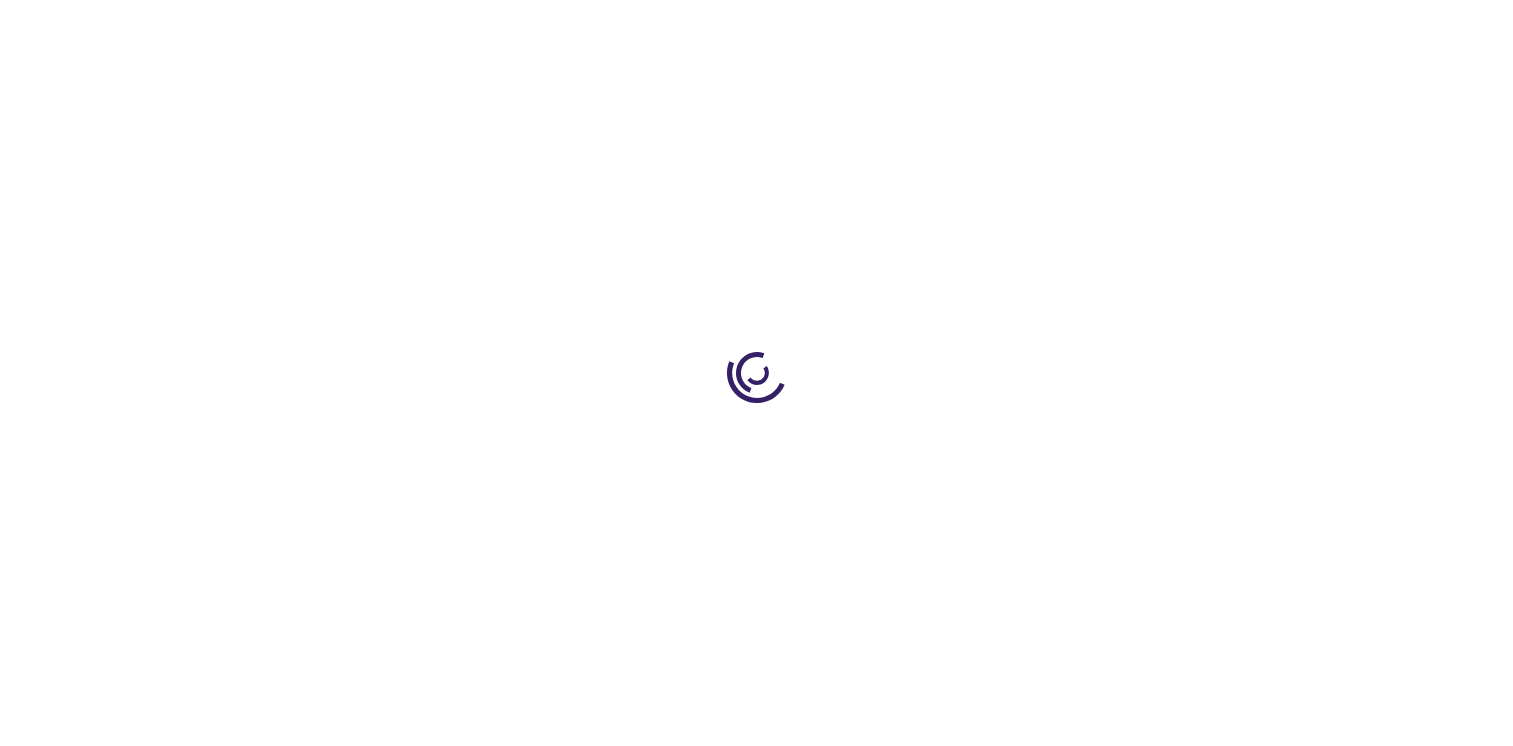 scroll, scrollTop: 0, scrollLeft: 0, axis: both 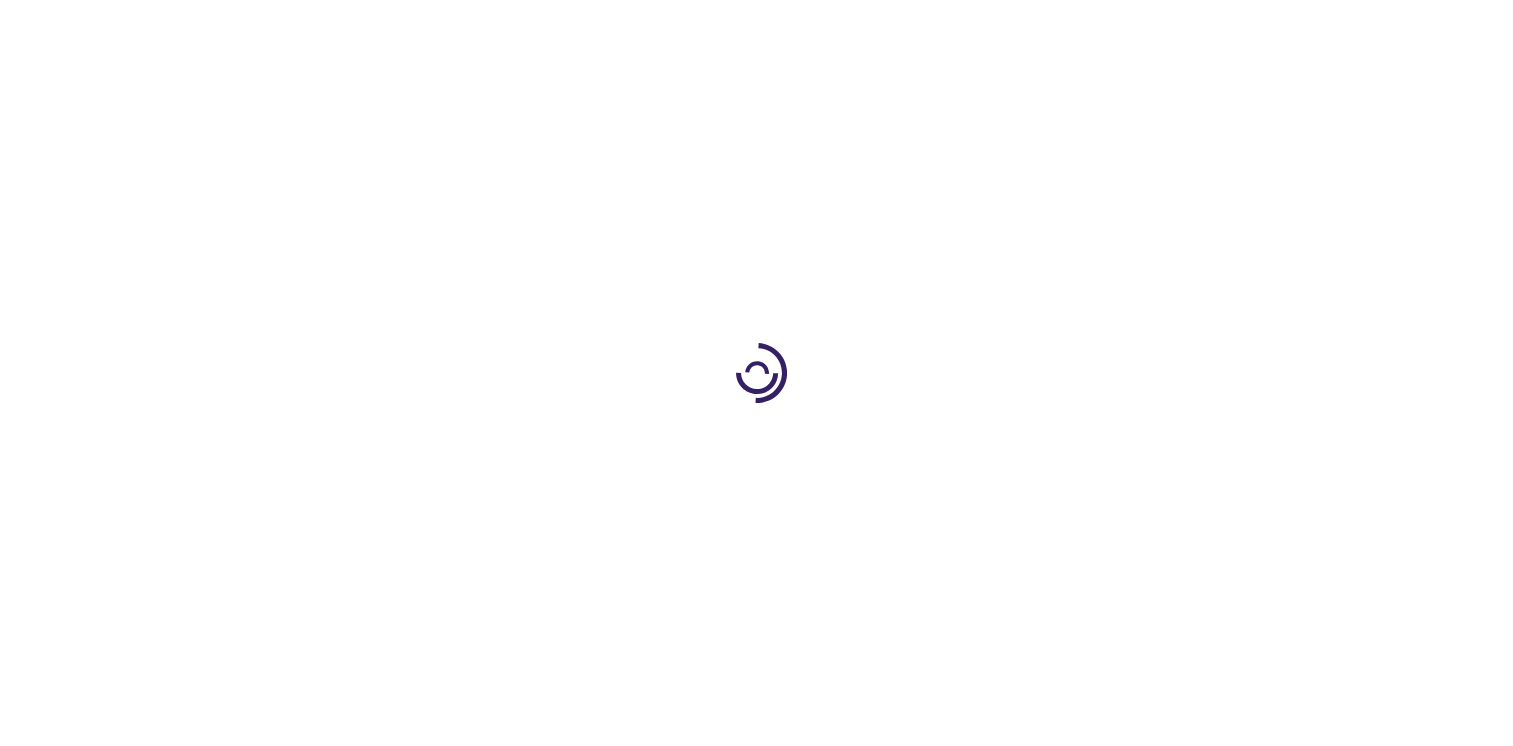 select on "US" 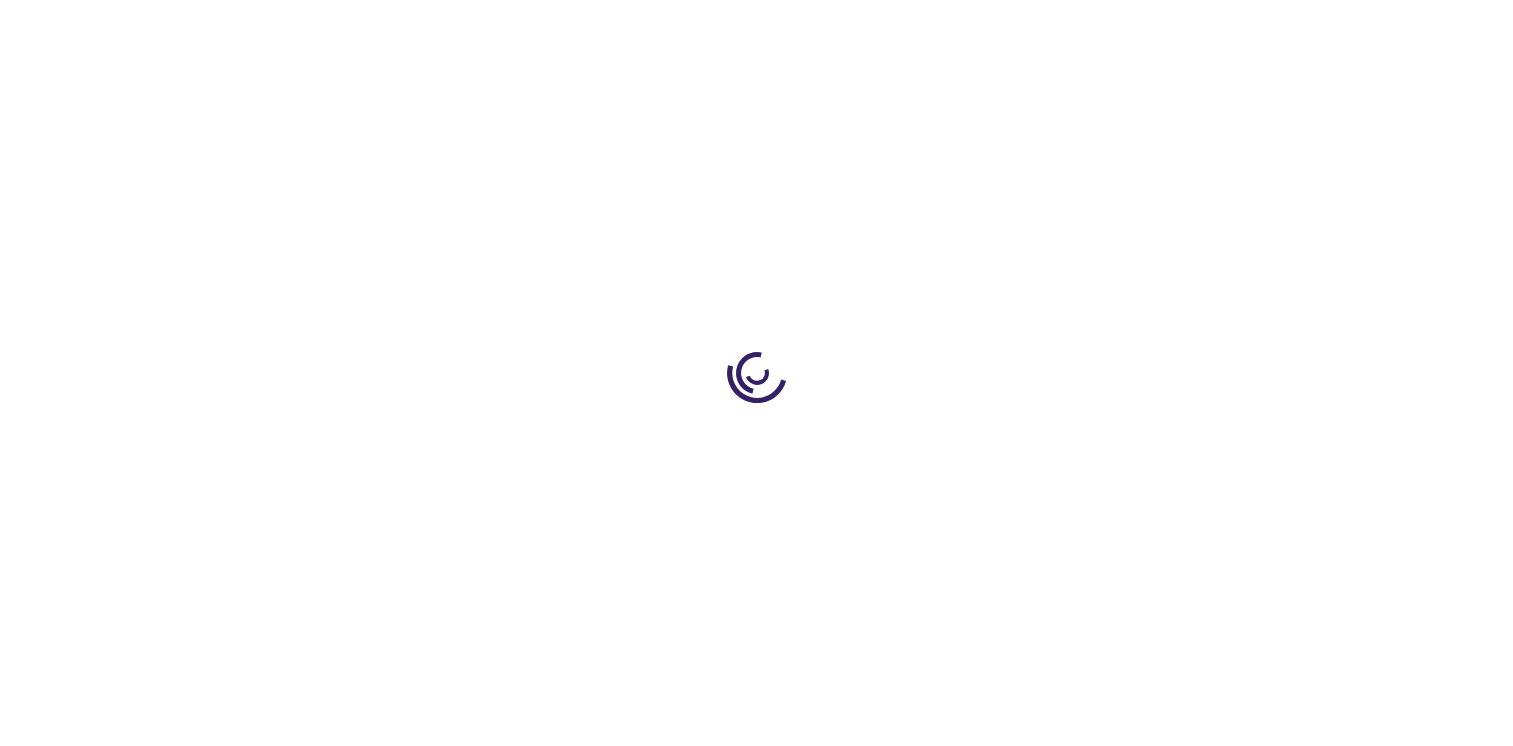 select on "12" 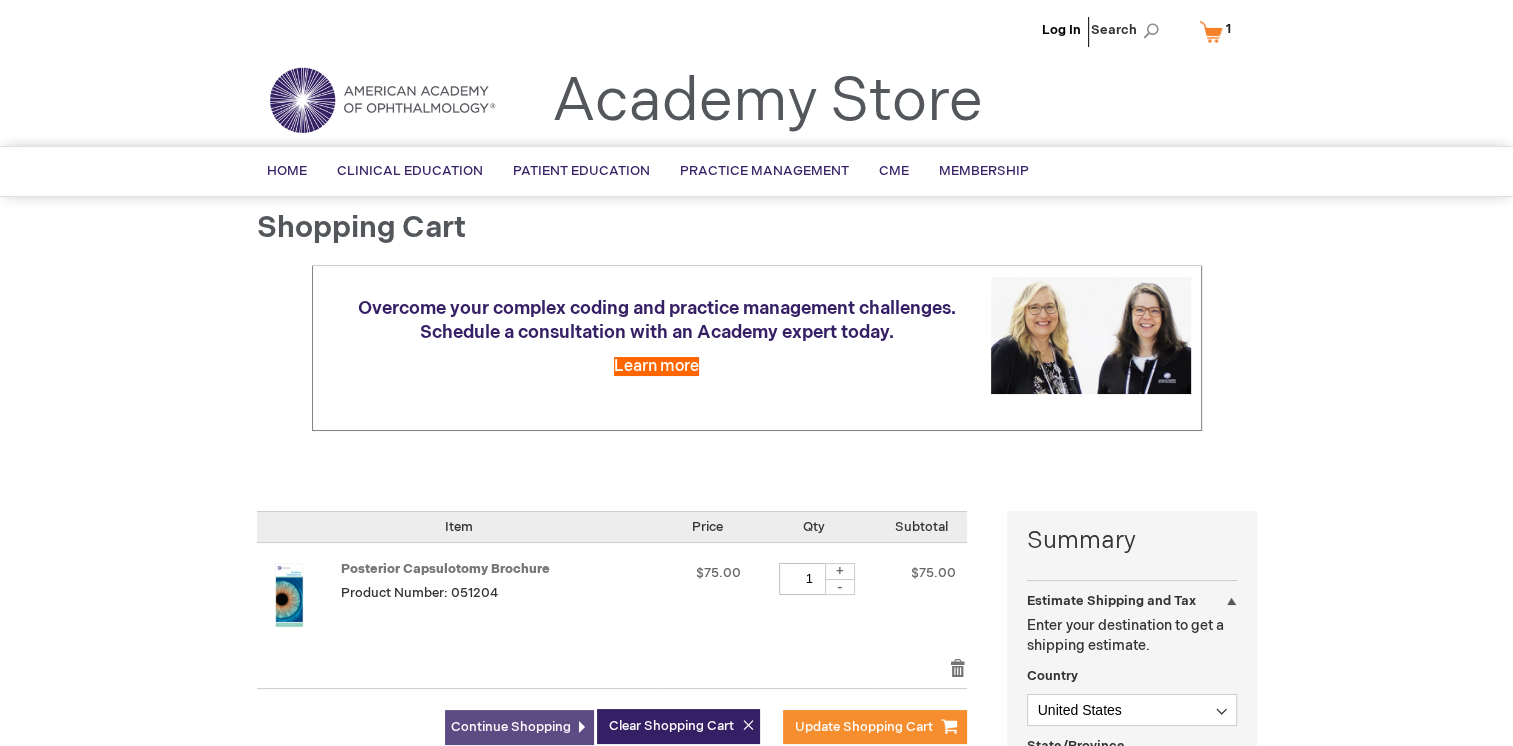 click on "Continue Shopping" at bounding box center [511, 727] 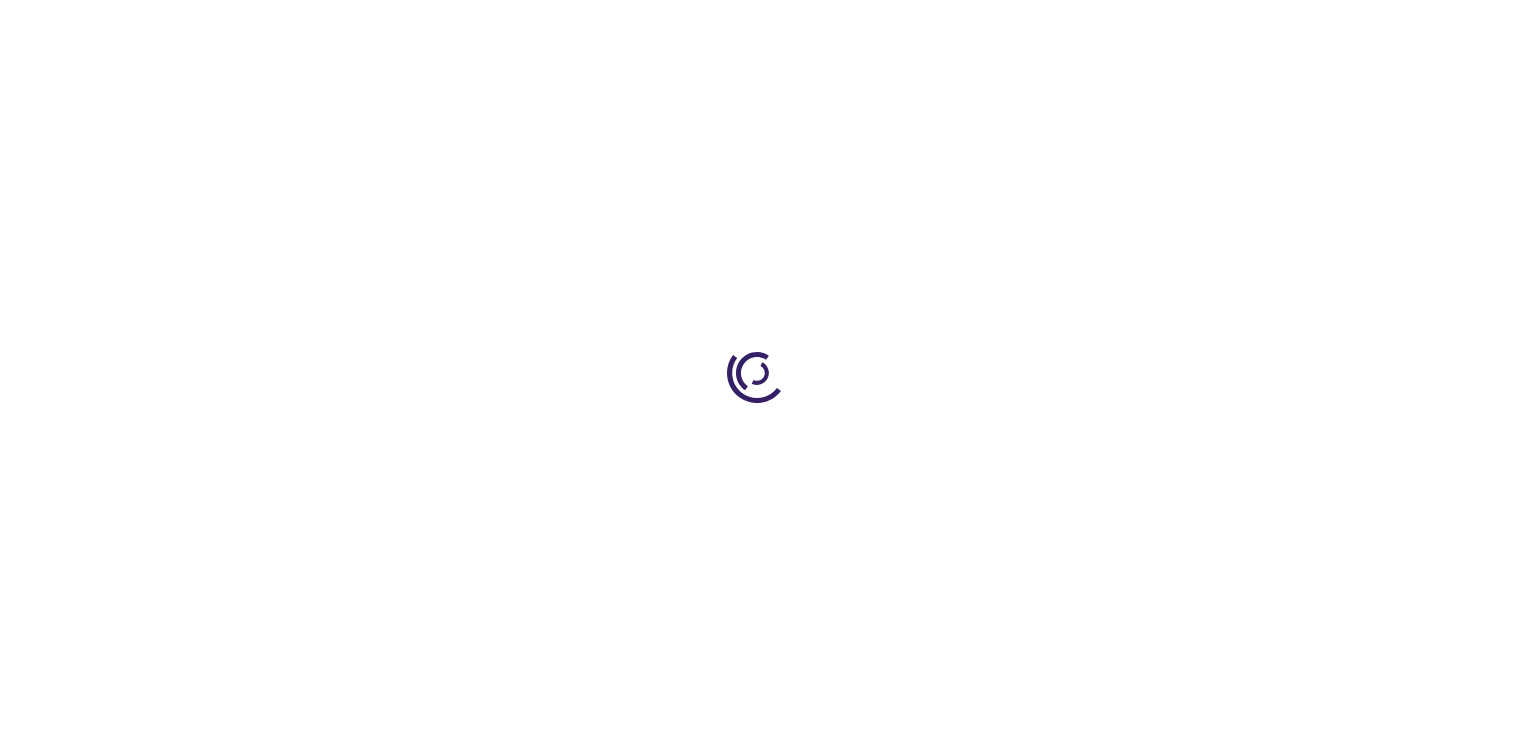 scroll, scrollTop: 0, scrollLeft: 0, axis: both 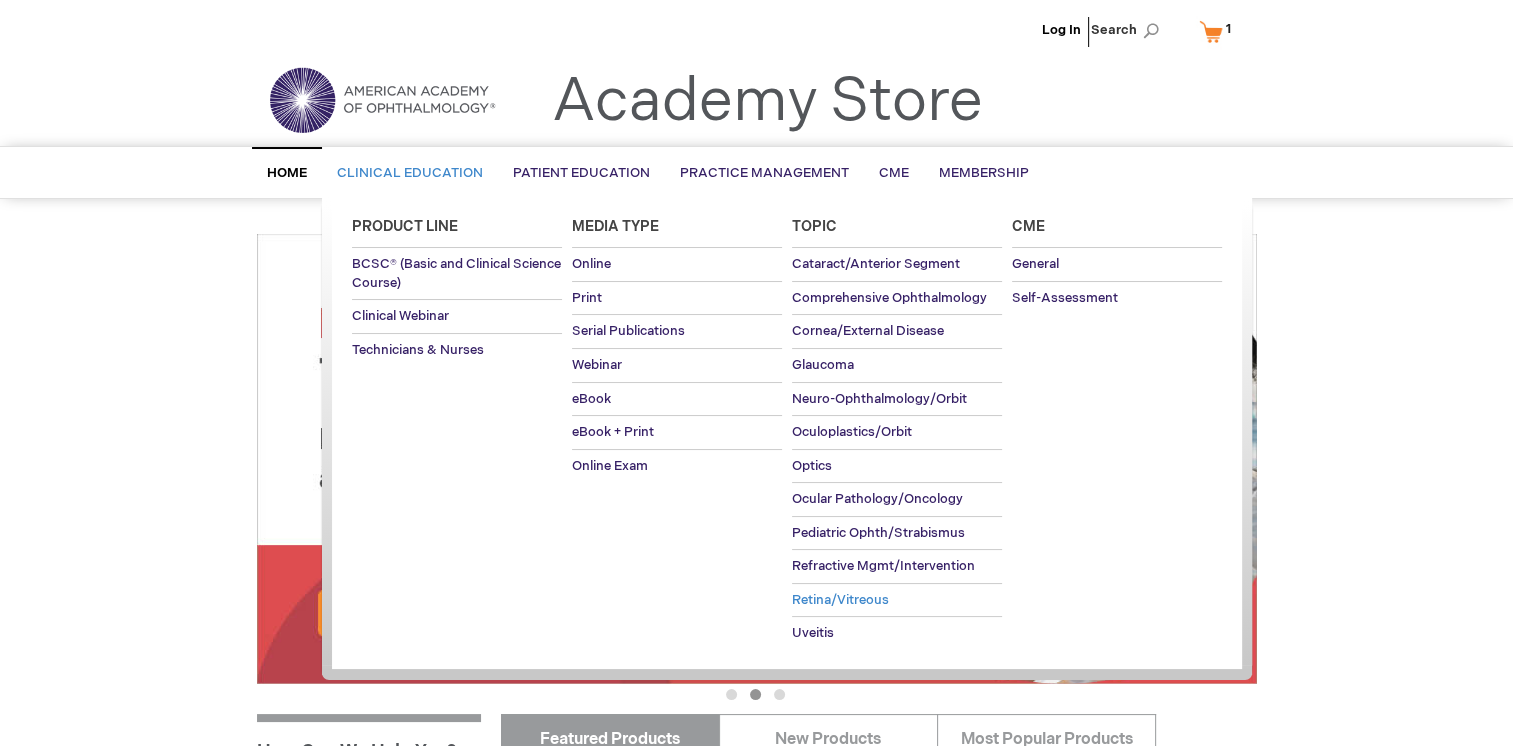 click on "Retina/Vitreous" at bounding box center (840, 600) 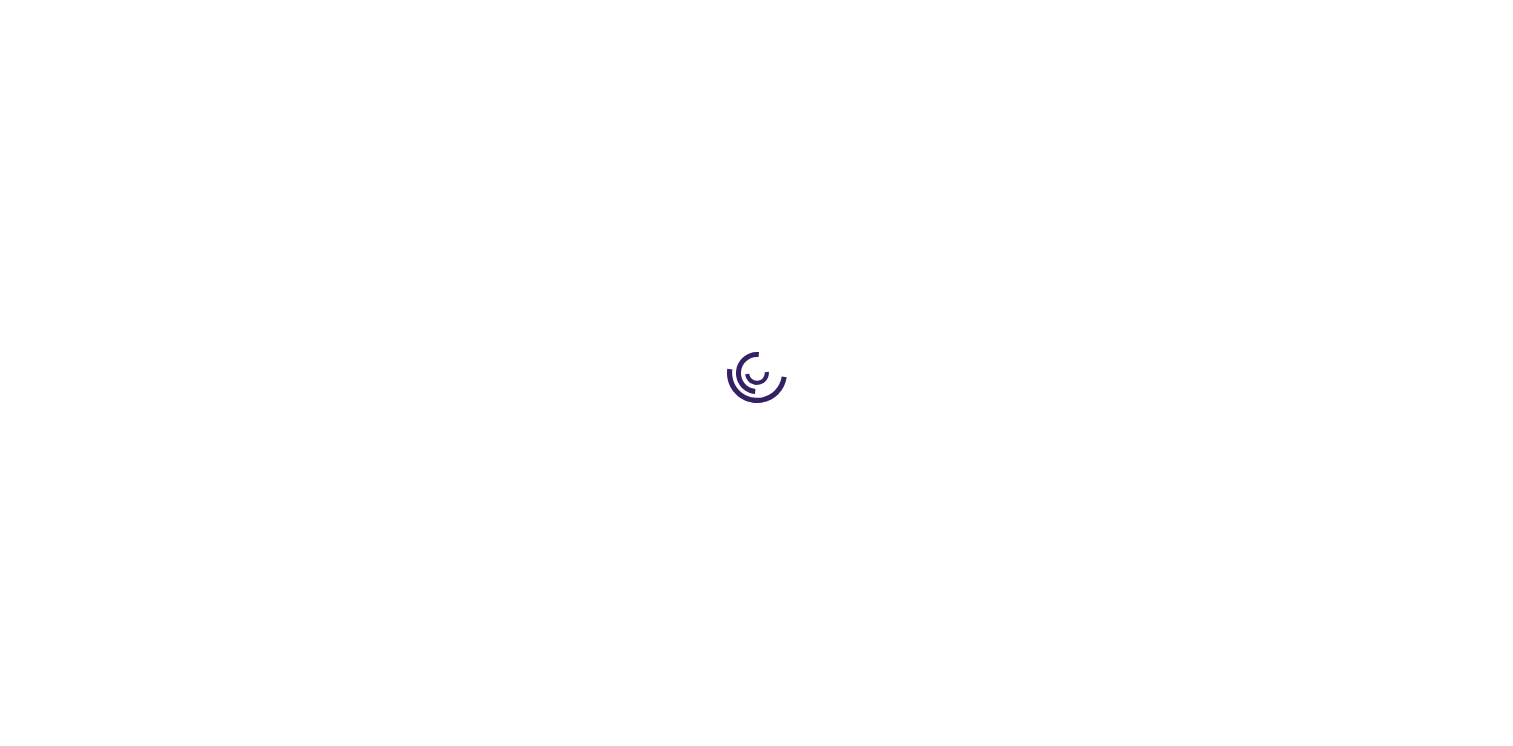 scroll, scrollTop: 0, scrollLeft: 0, axis: both 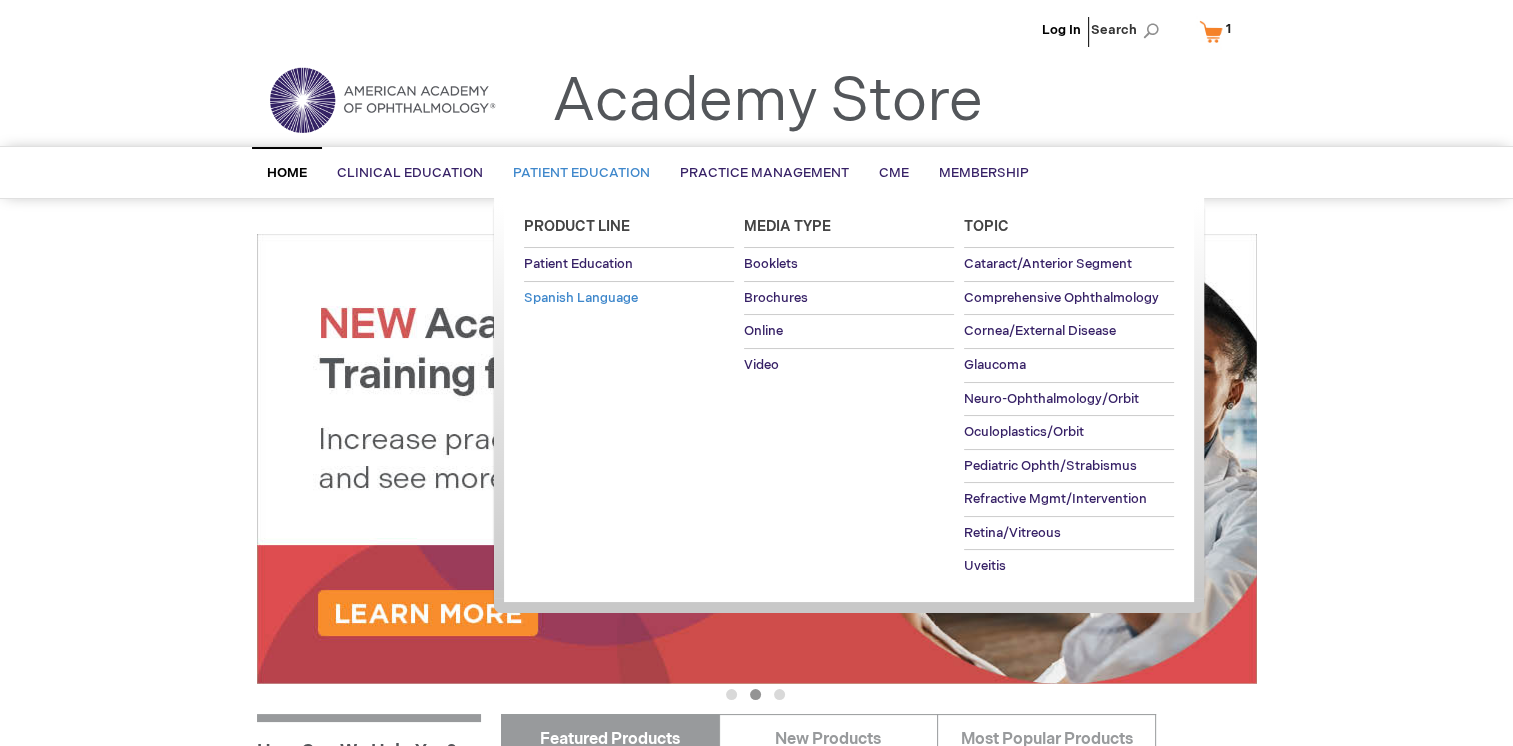 click on "Spanish Language" at bounding box center (581, 298) 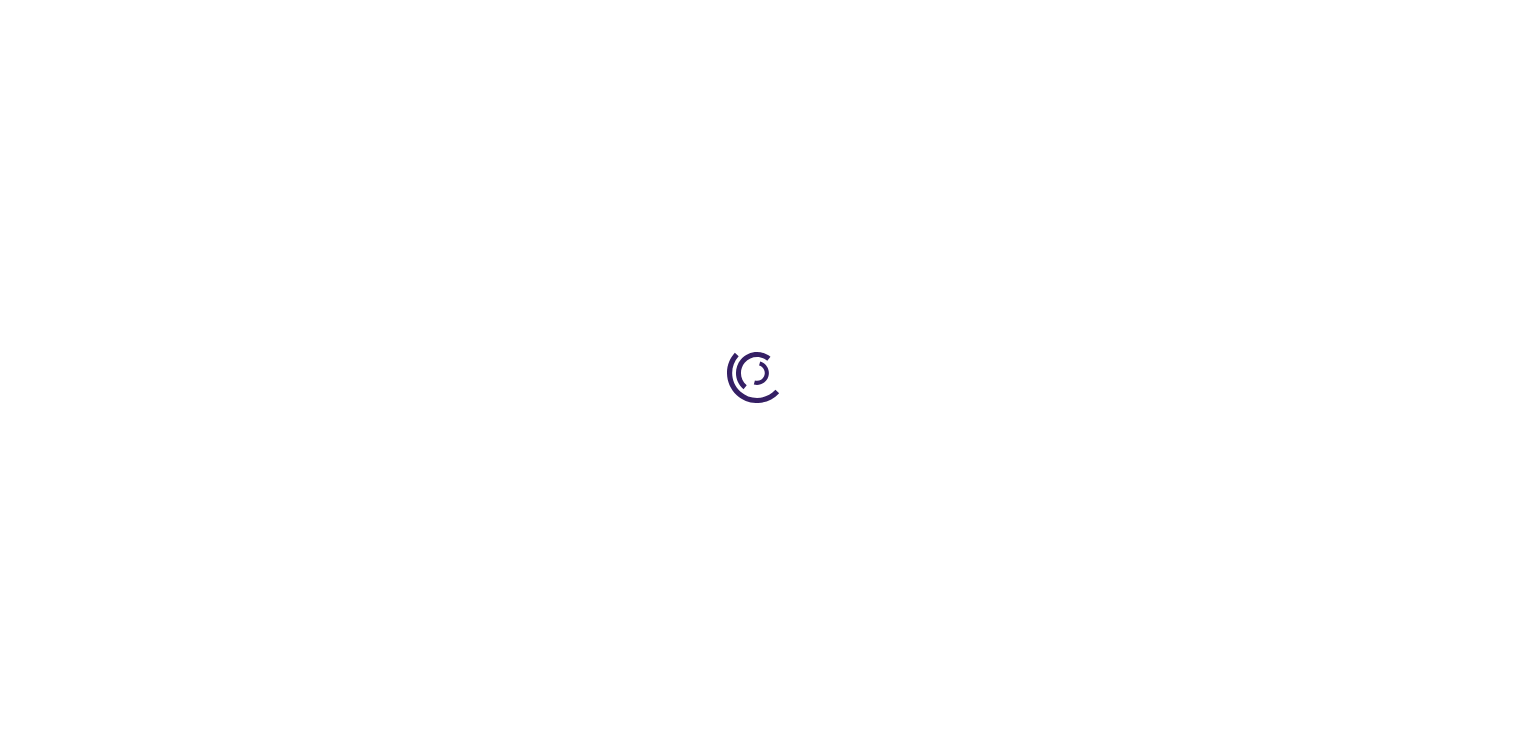 scroll, scrollTop: 0, scrollLeft: 0, axis: both 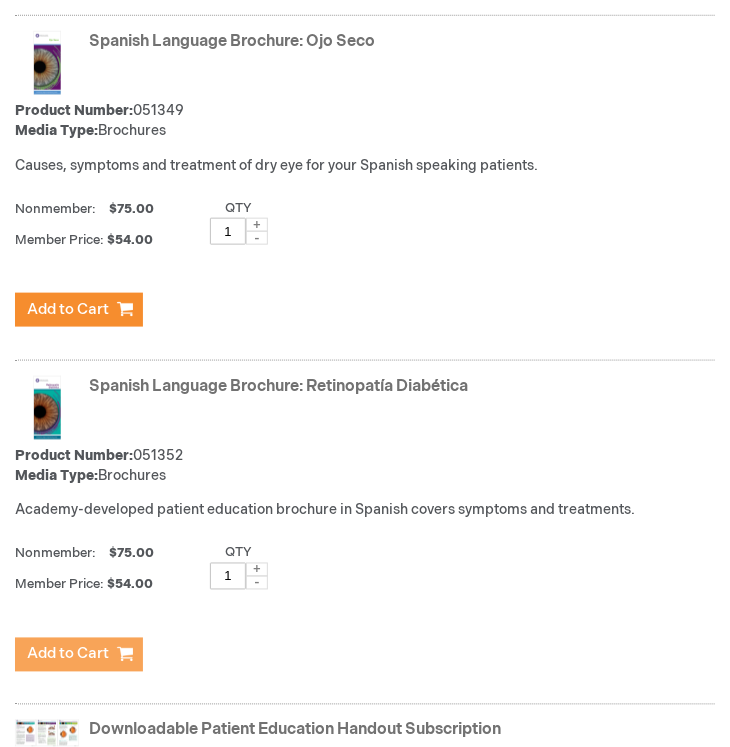 click on "Add to Cart" at bounding box center (68, 654) 